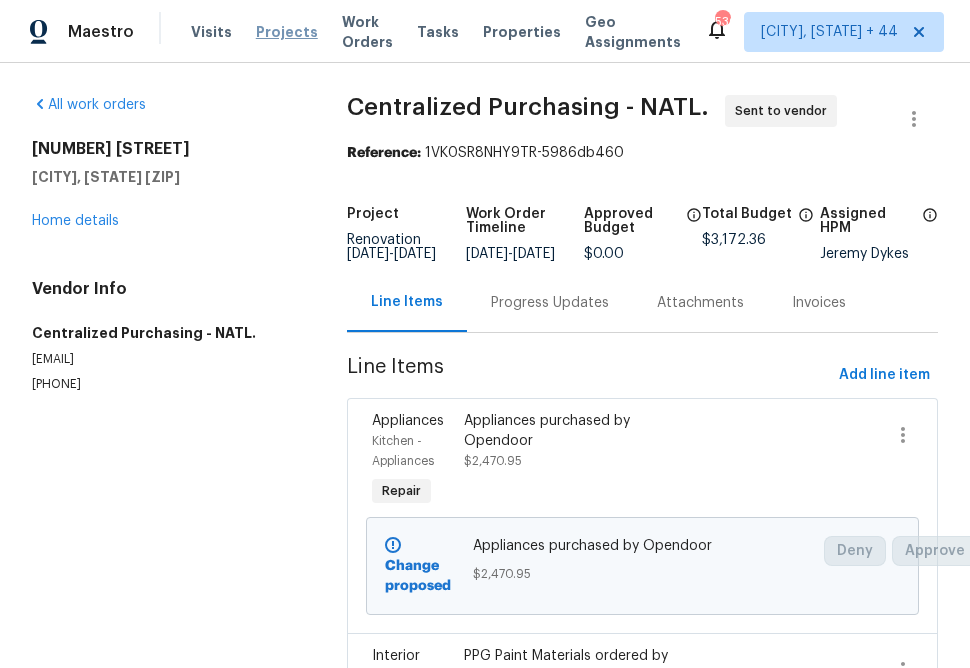 scroll, scrollTop: 0, scrollLeft: 0, axis: both 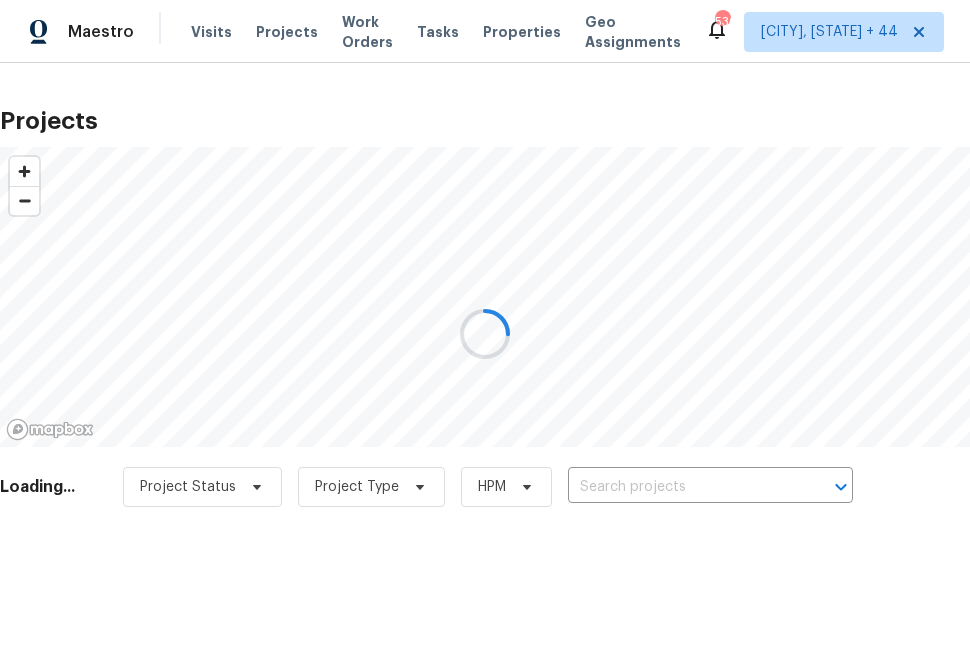 click at bounding box center [485, 334] 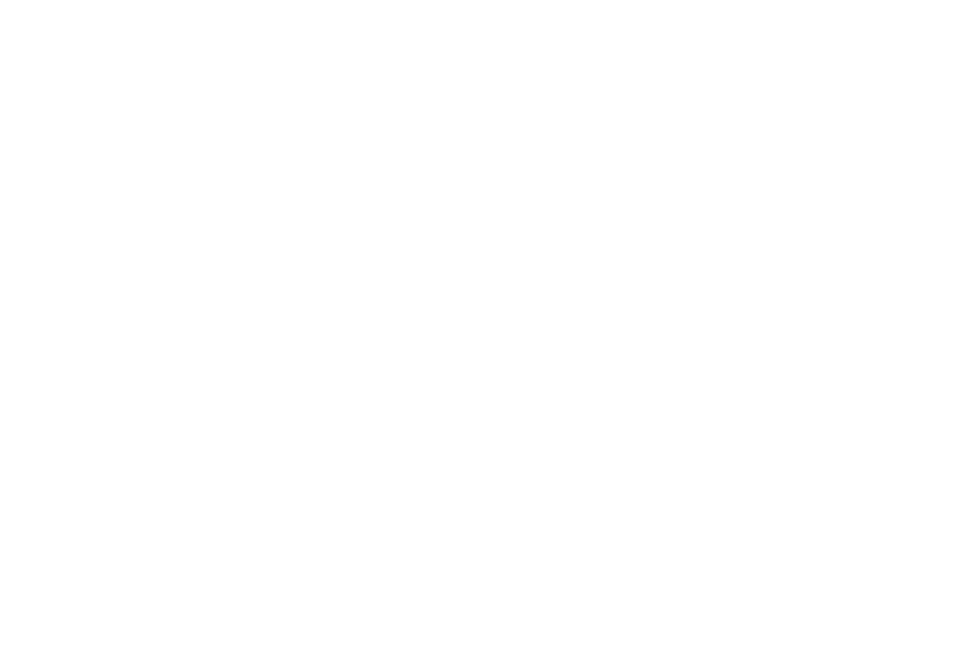 scroll, scrollTop: 0, scrollLeft: 0, axis: both 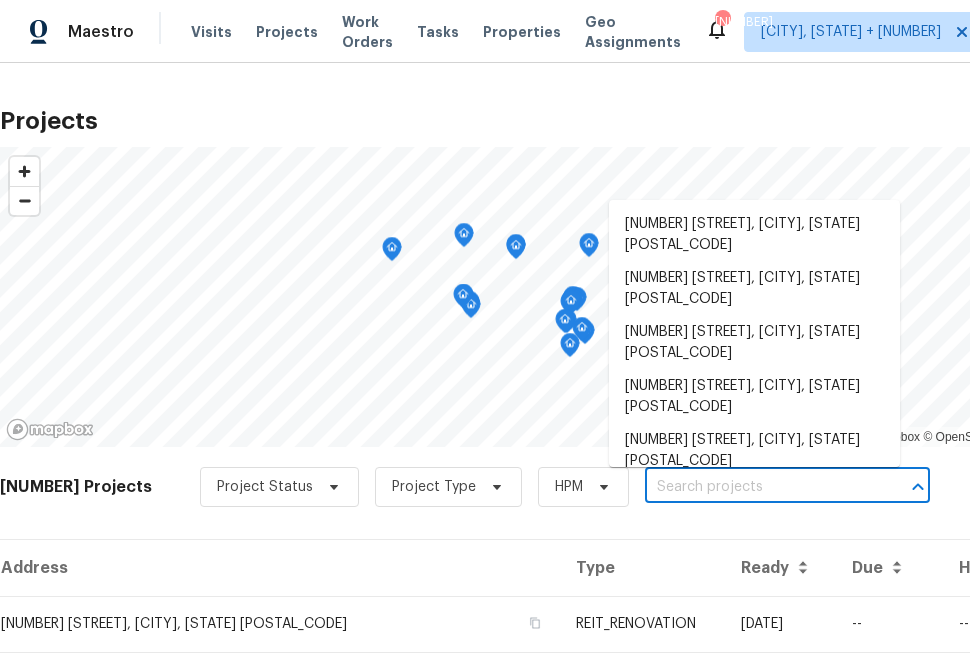 click at bounding box center [759, 487] 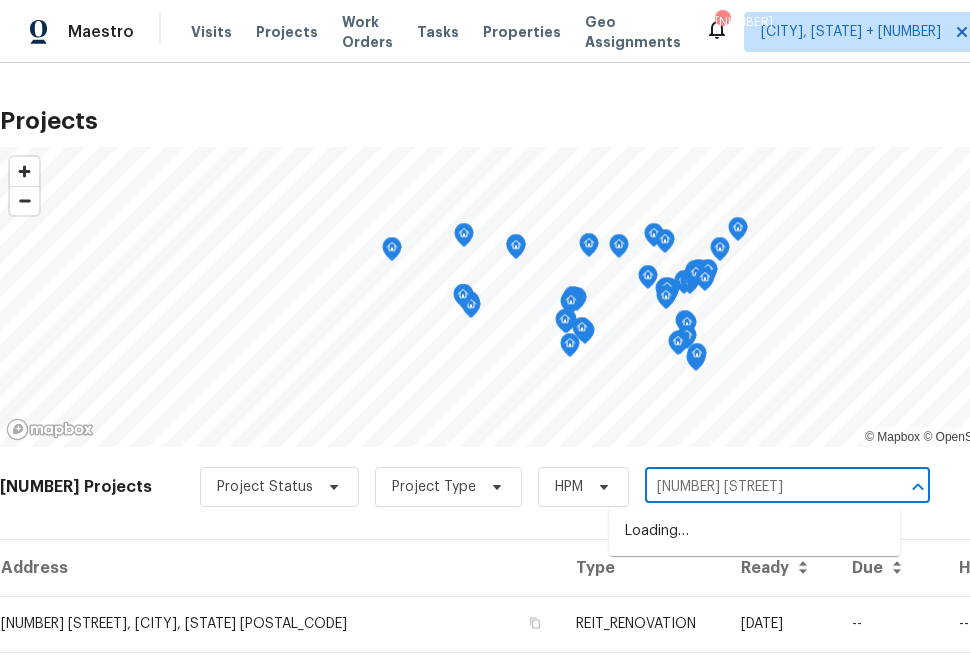 type on "[NUMBER] [STREET_FRAGMENT]" 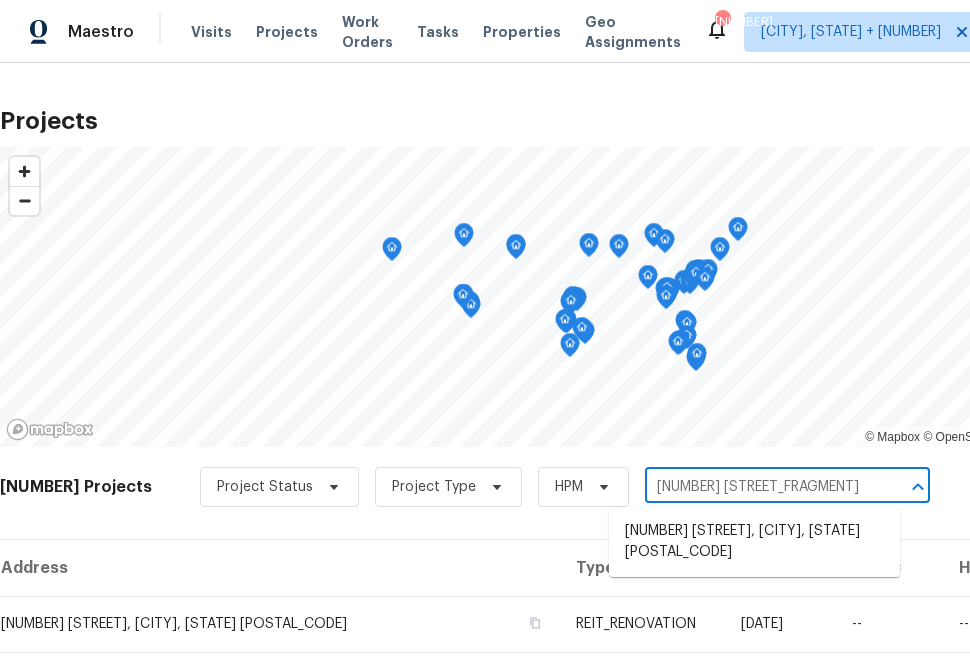click on "[NUMBER] [STREET], [CITY], [STATE] [POSTAL_CODE]" at bounding box center [754, 542] 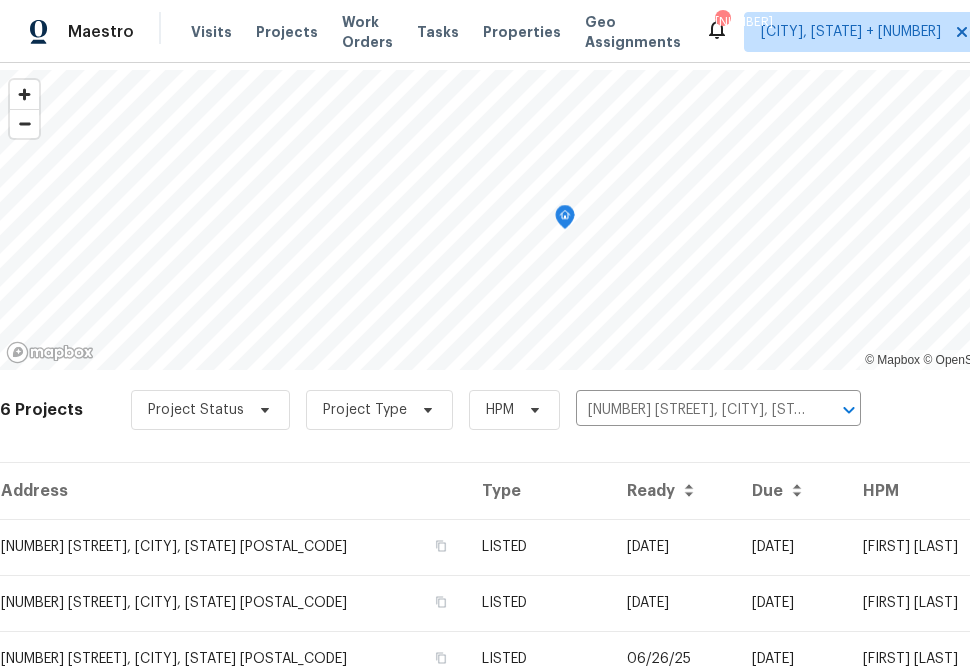 scroll, scrollTop: 101, scrollLeft: 0, axis: vertical 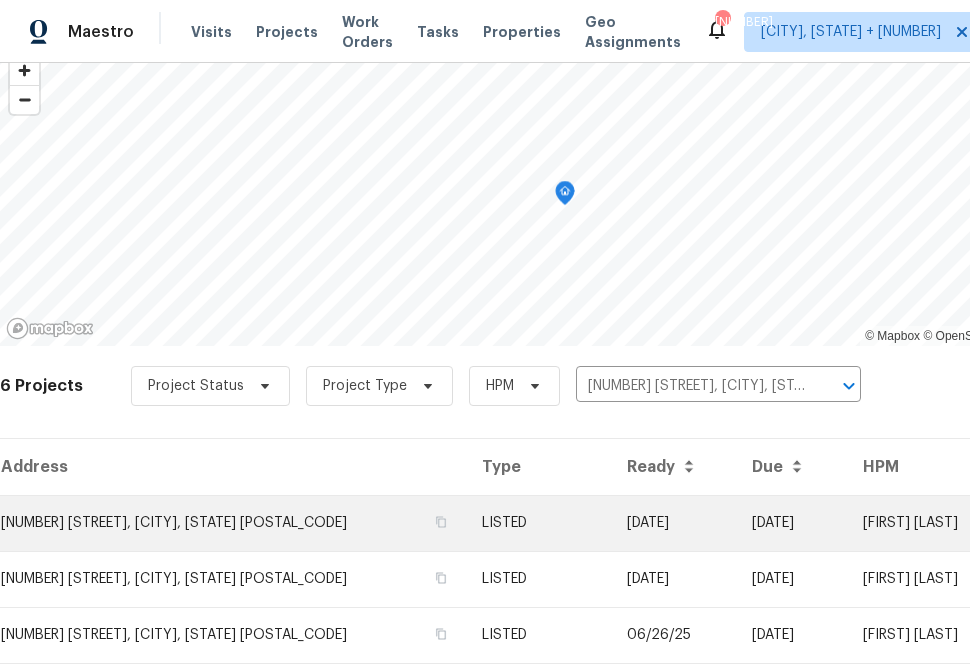 click on "[NUMBER] [STREET], [CITY], [STATE] [POSTAL_CODE]" at bounding box center [233, 523] 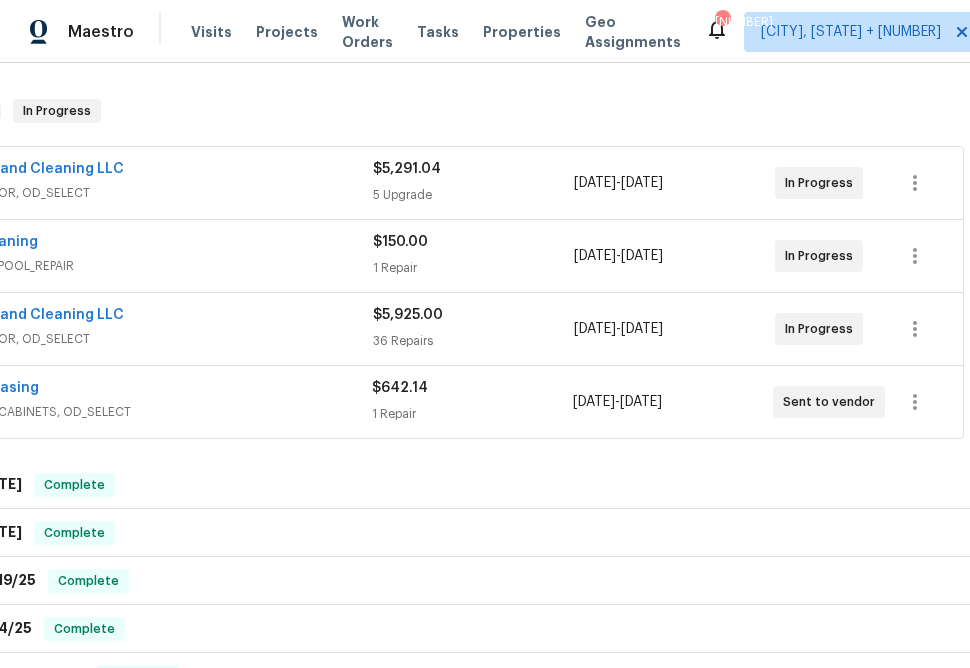 scroll, scrollTop: 300, scrollLeft: 0, axis: vertical 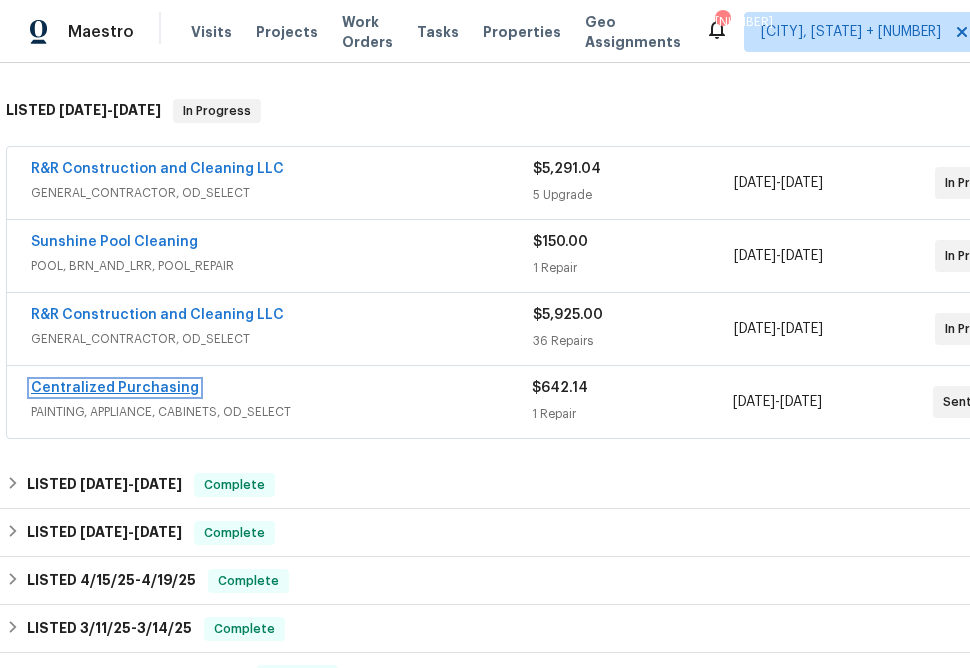 click on "Centralized Purchasing" at bounding box center [115, 388] 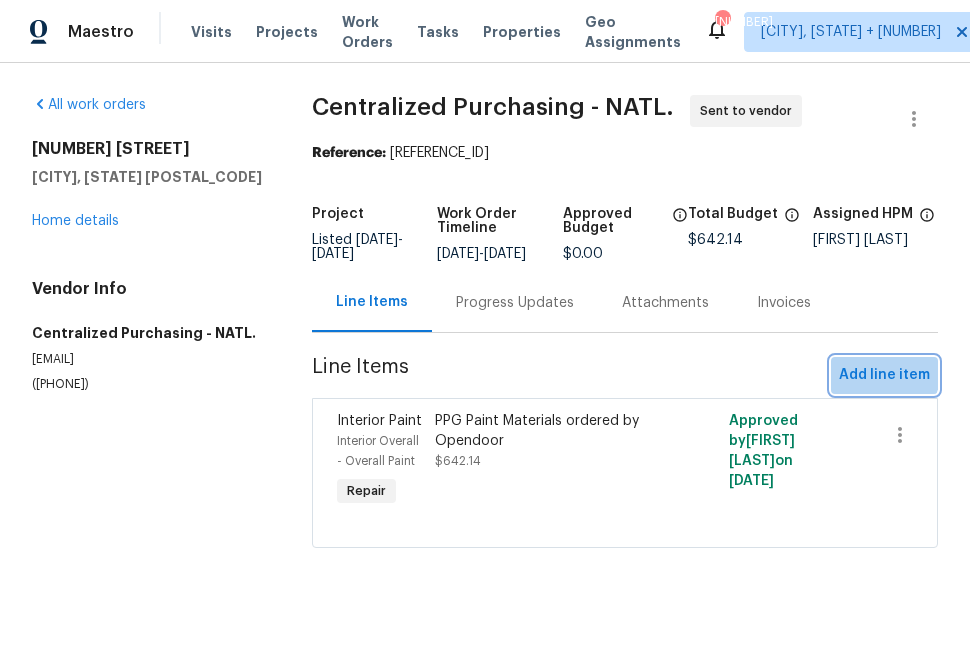 click on "Add line item" at bounding box center (884, 375) 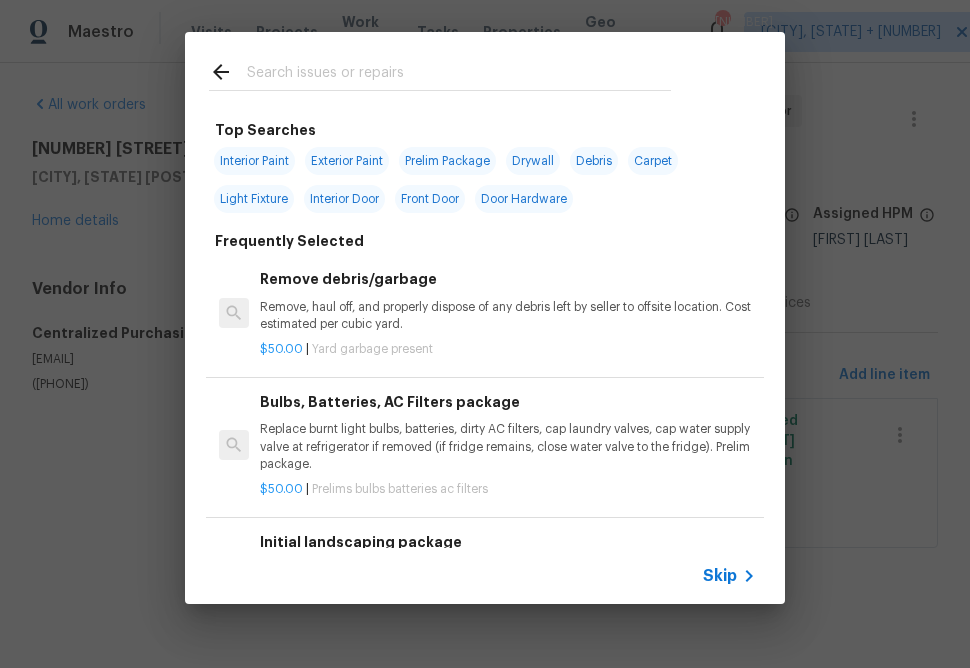 click on "Skip" at bounding box center (720, 576) 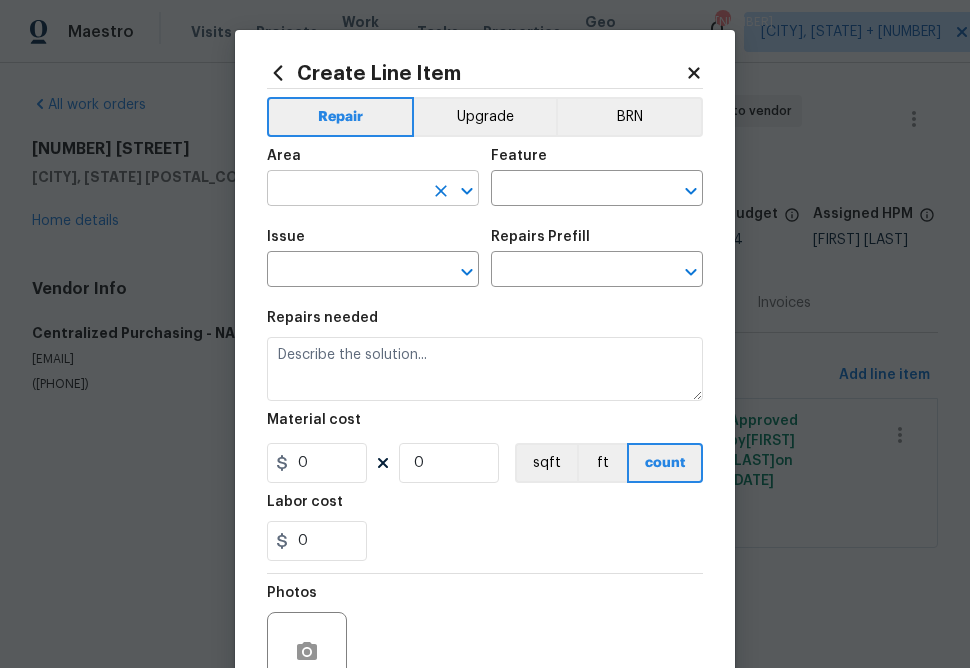 click at bounding box center [345, 190] 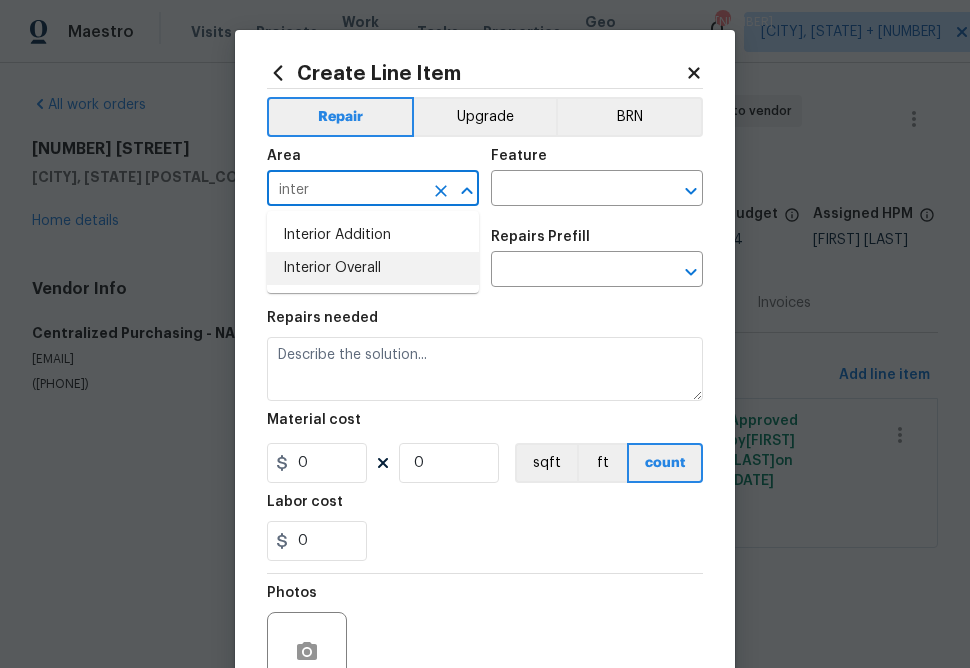 click on "Interior Overall" at bounding box center (373, 268) 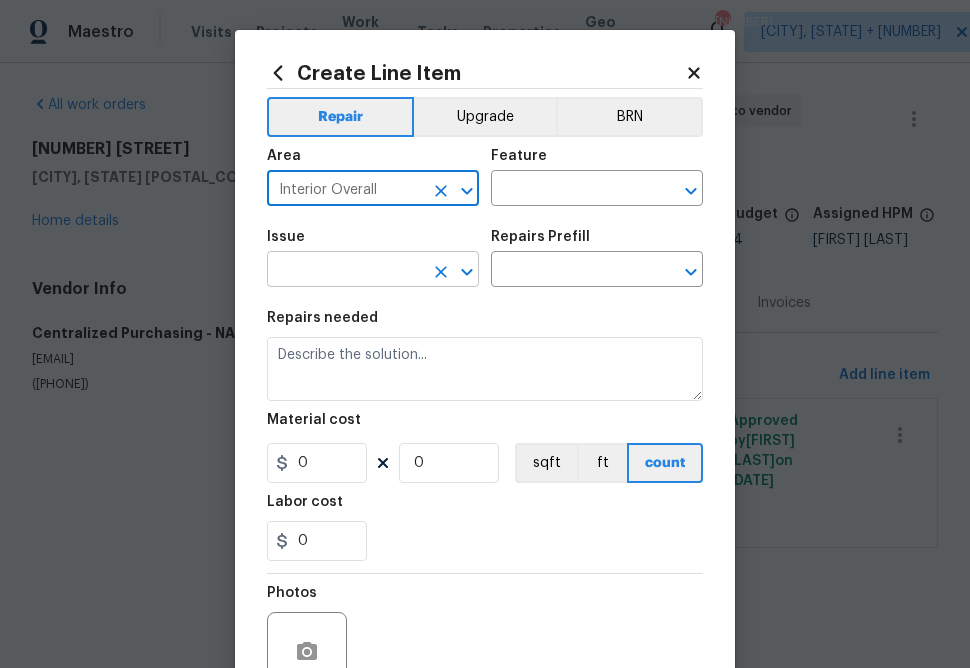 type on "Interior Overall" 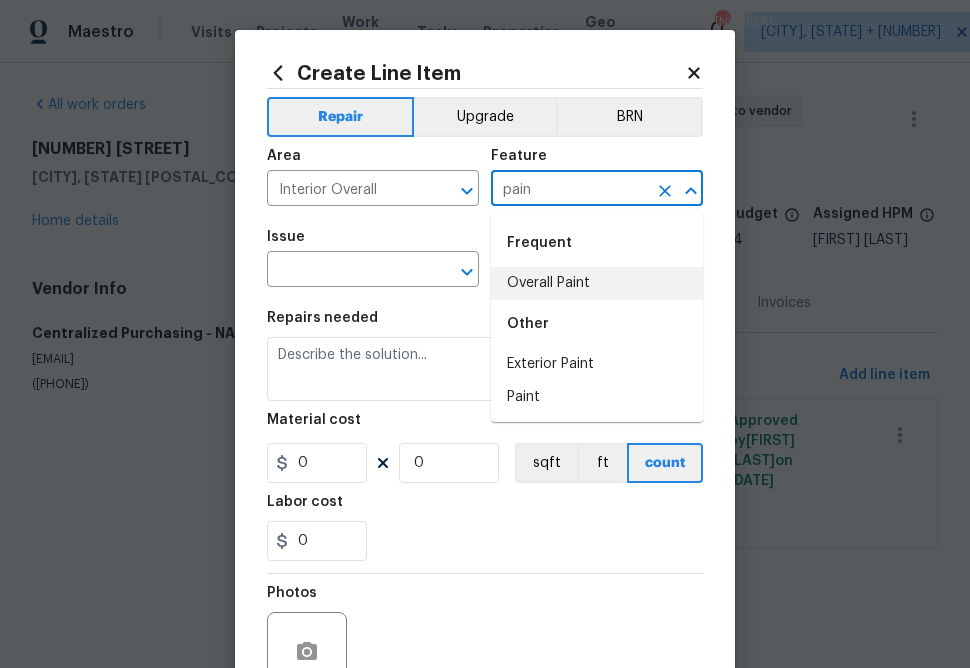 drag, startPoint x: 547, startPoint y: 289, endPoint x: 503, endPoint y: 287, distance: 44.04543 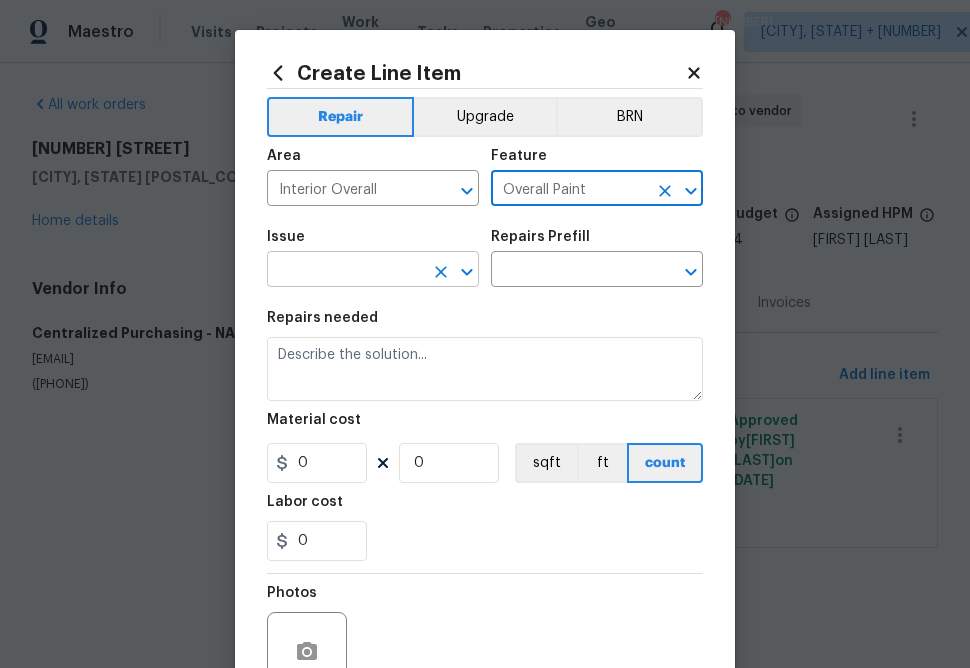 type on "Overall Paint" 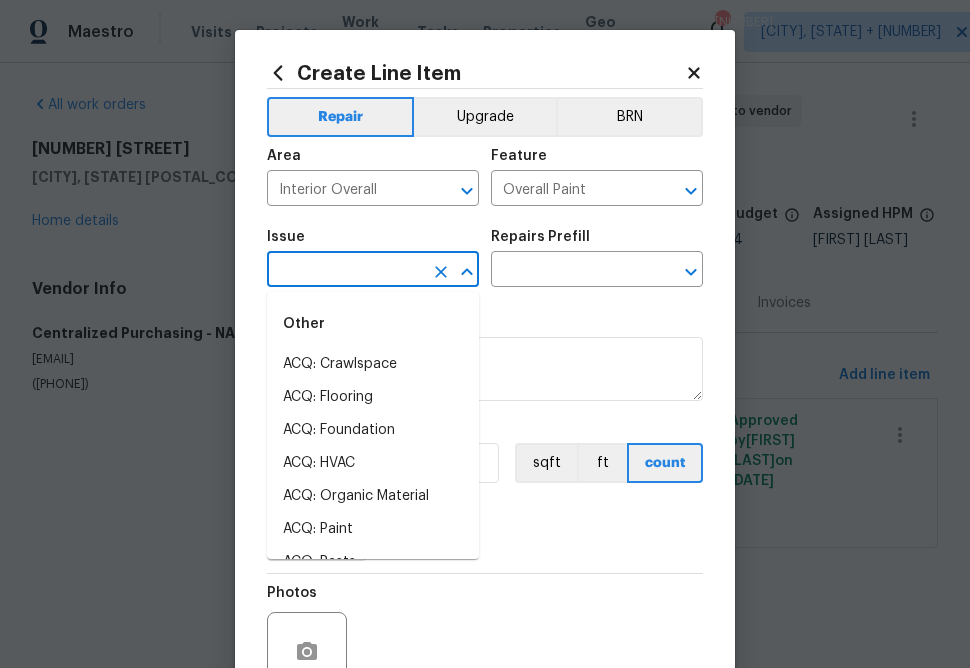 click at bounding box center (345, 271) 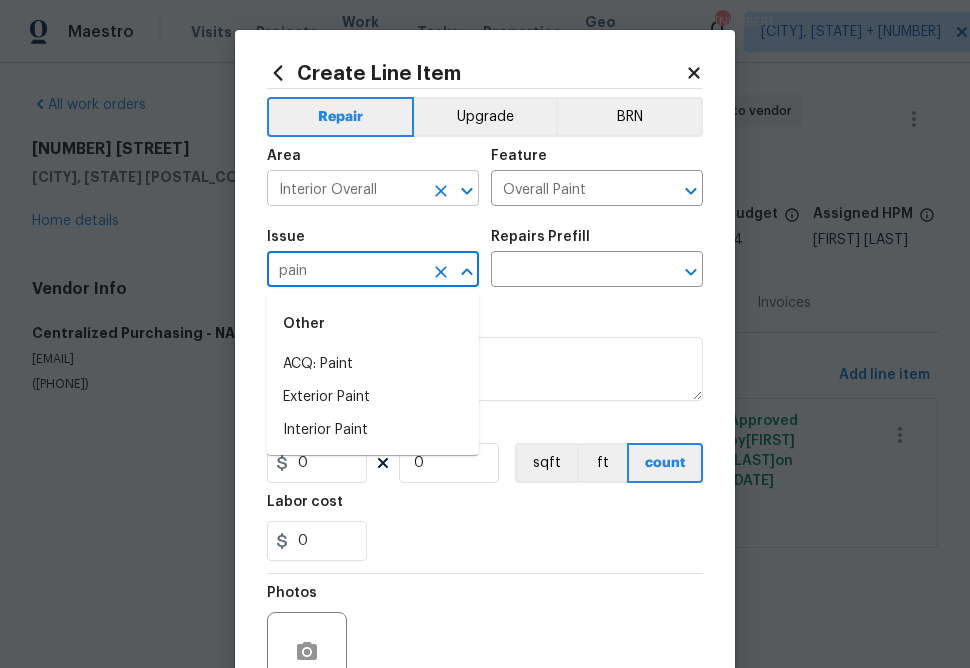 type on "pain" 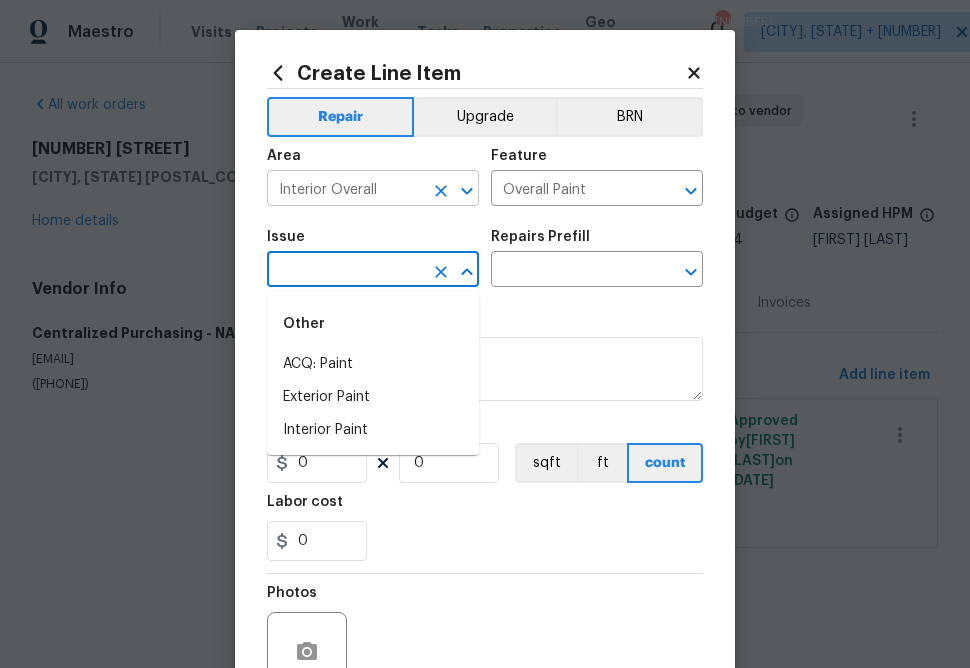 click on "Interior Overall" at bounding box center (345, 190) 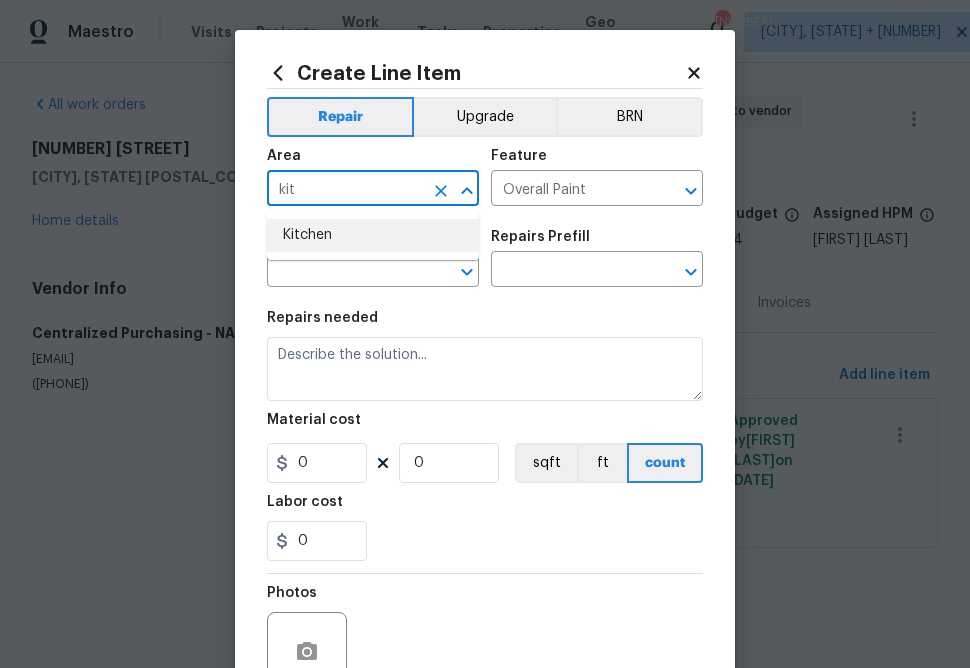 click on "Kitchen" at bounding box center [373, 235] 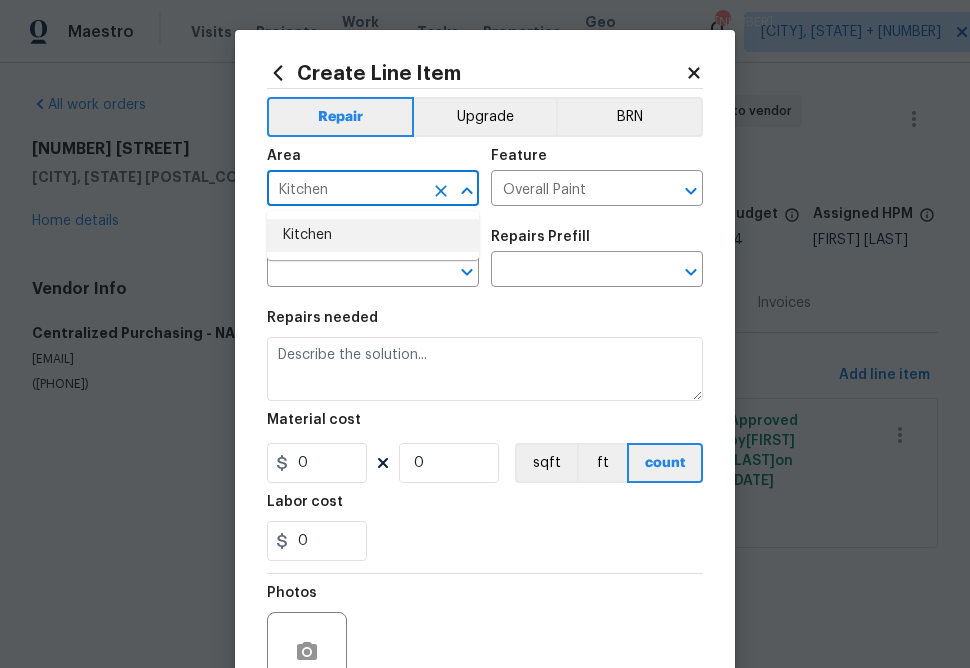 type on "Kitchen" 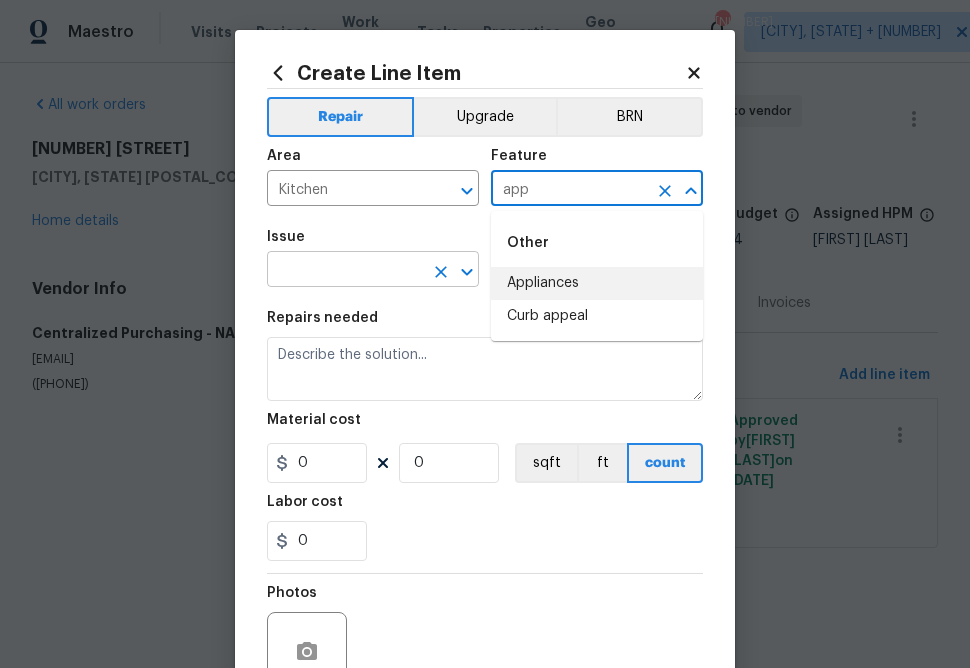 drag, startPoint x: 530, startPoint y: 292, endPoint x: 397, endPoint y: 284, distance: 133.24039 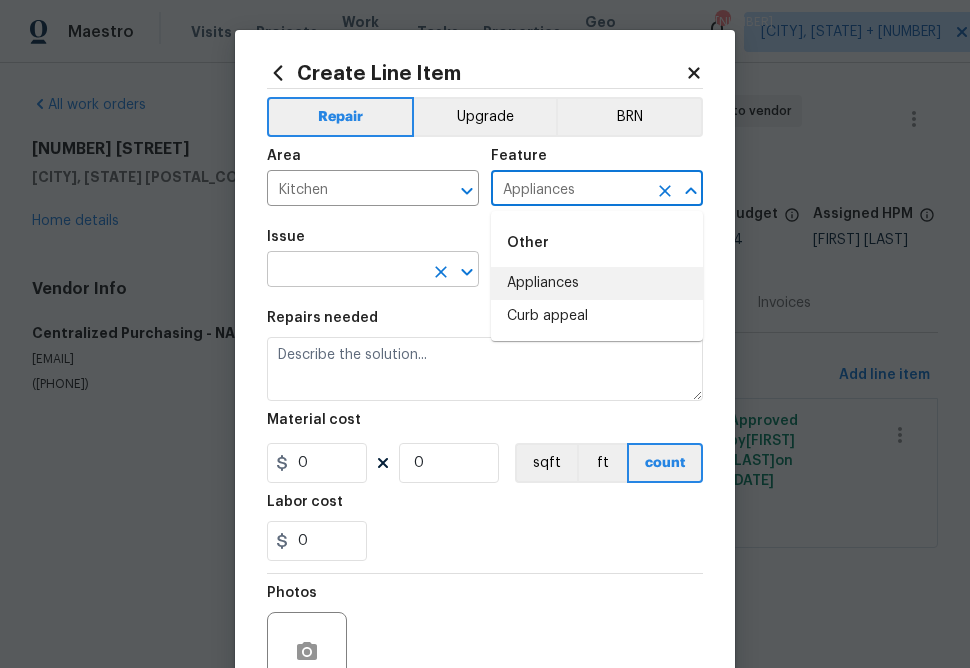 type on "Appliances" 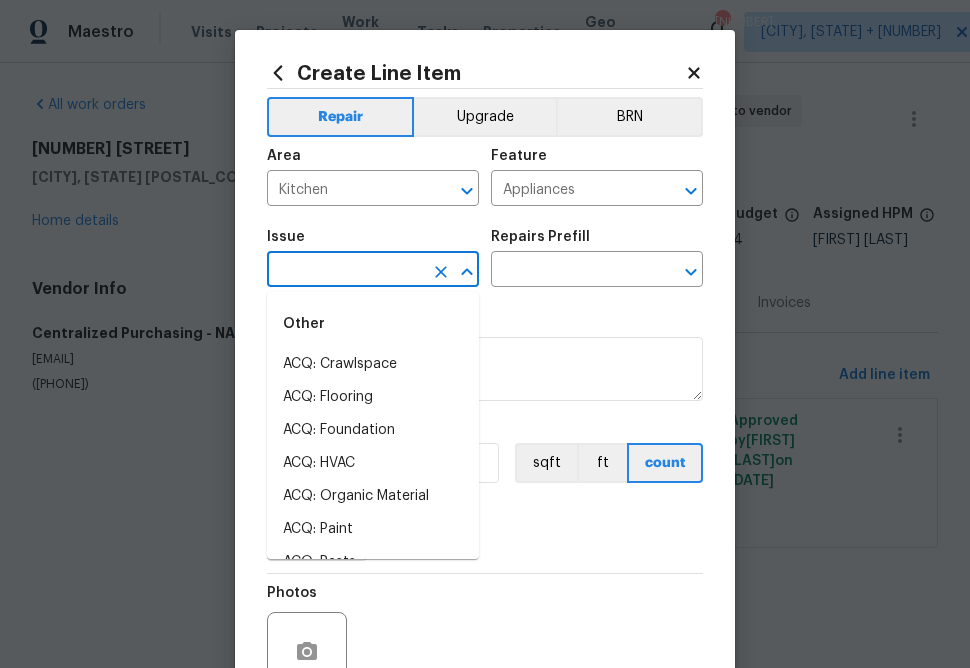 click at bounding box center (345, 271) 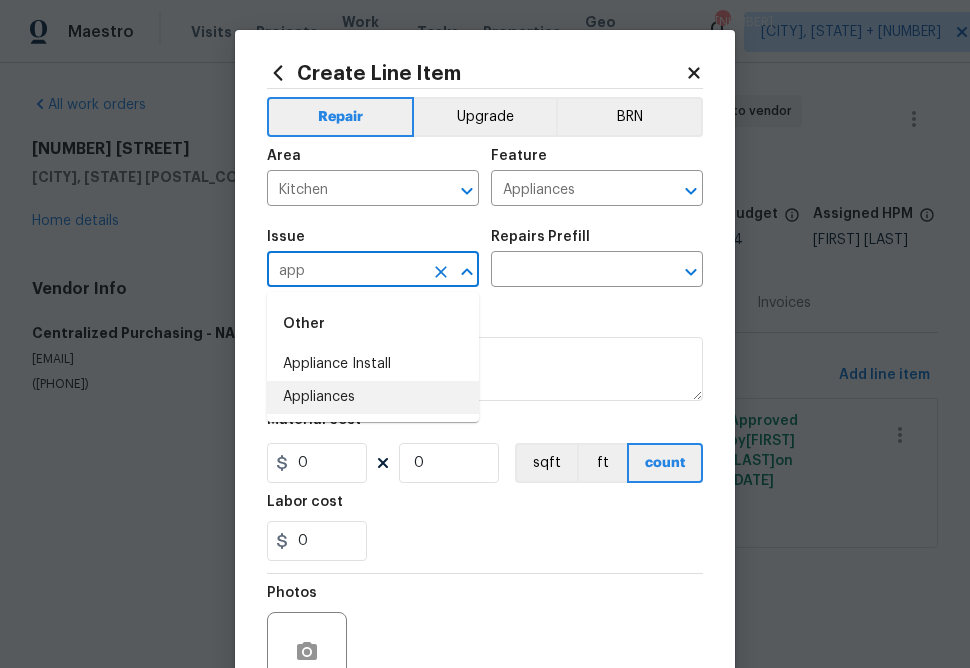 click on "Appliances" at bounding box center [373, 397] 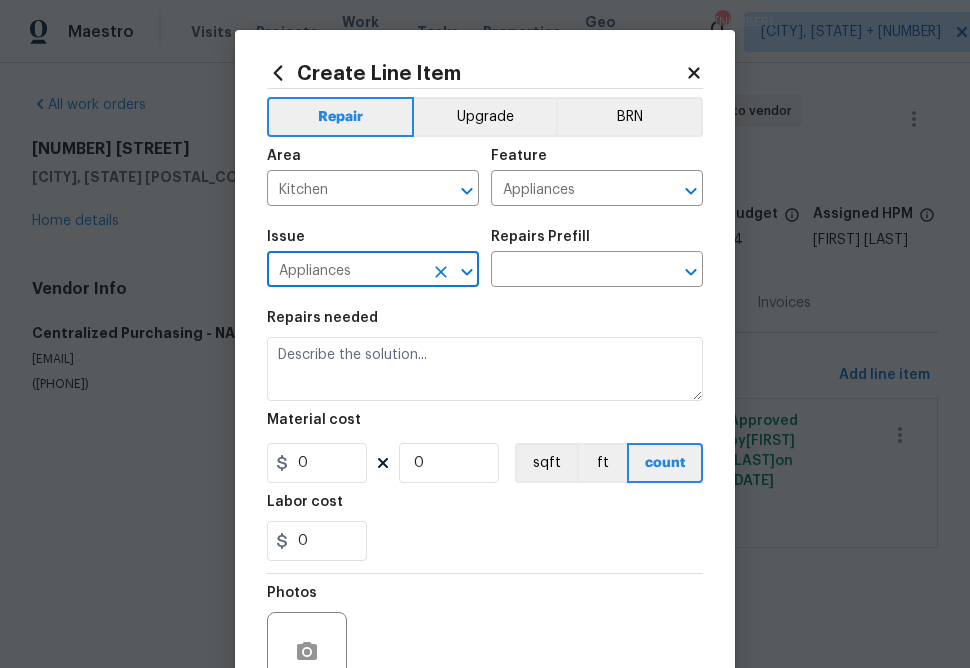 type on "Appliances" 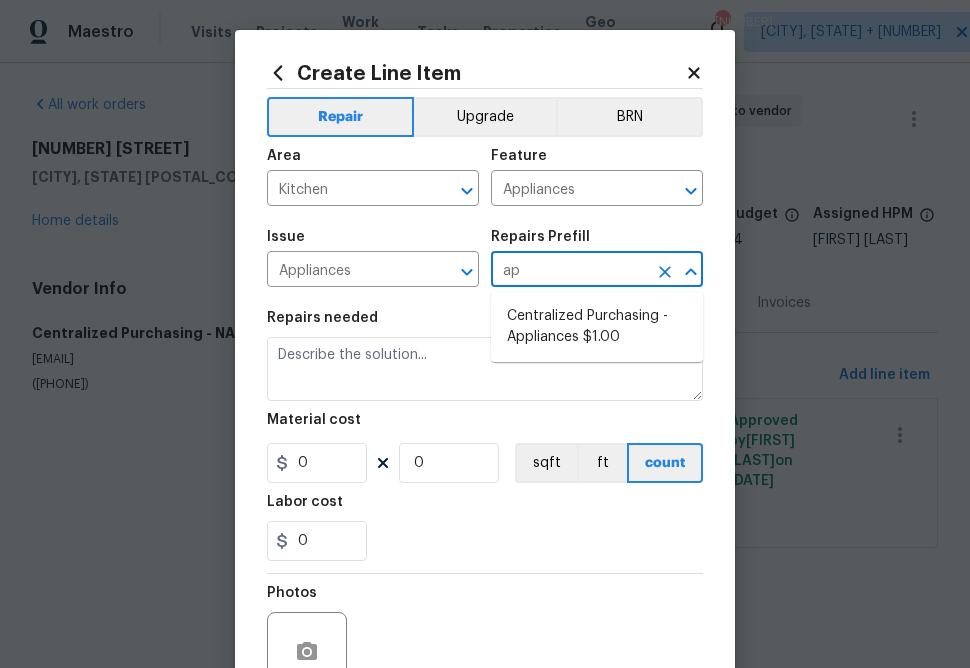 type on "app" 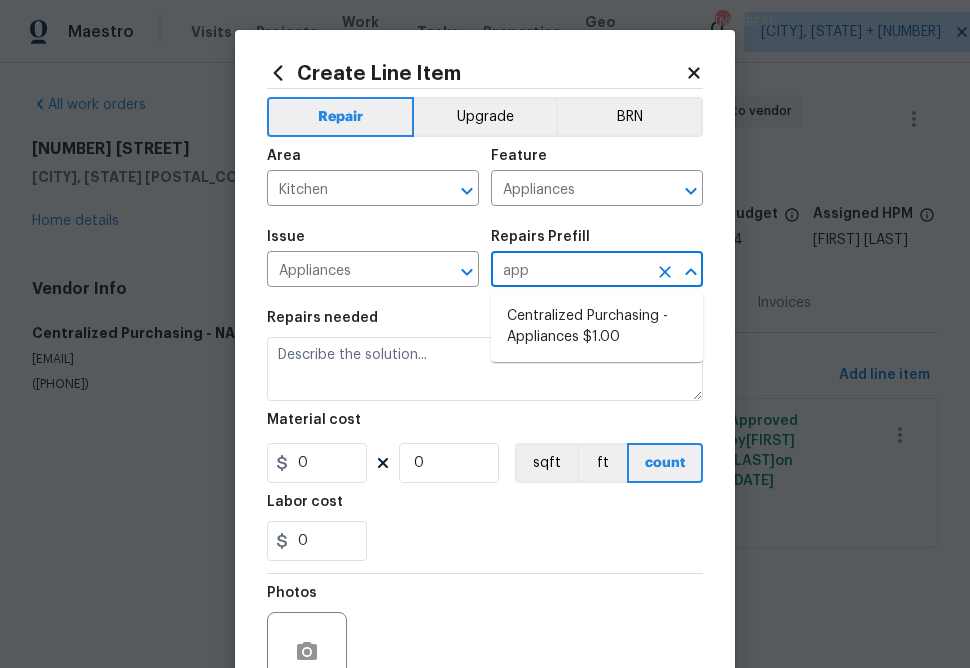 click on "Centralized Purchasing - Appliances $1.00" at bounding box center (597, 327) 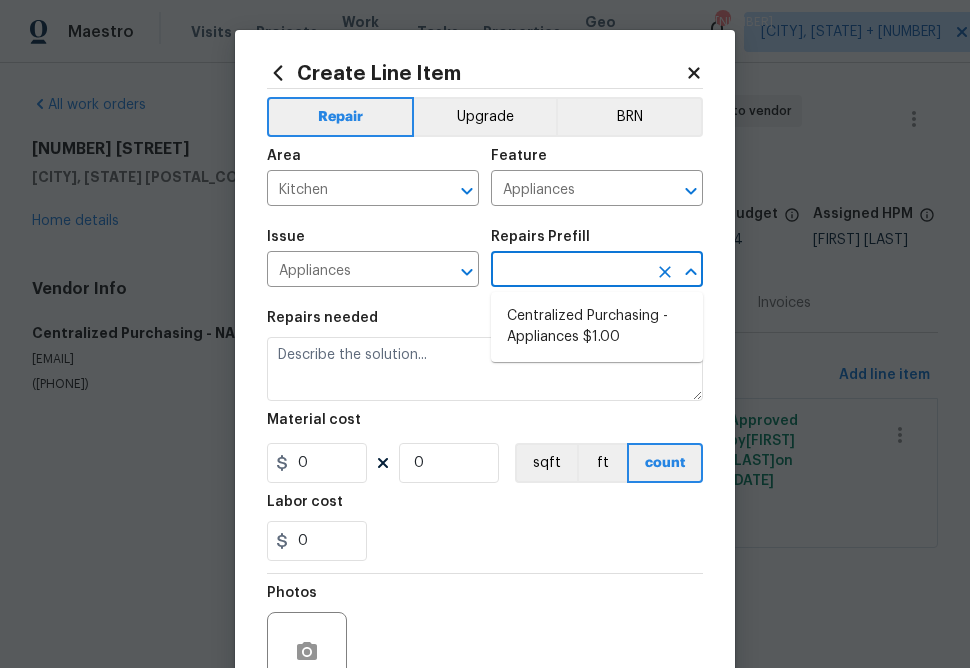 type on "Centralized Purchasing - Appliances $1.00" 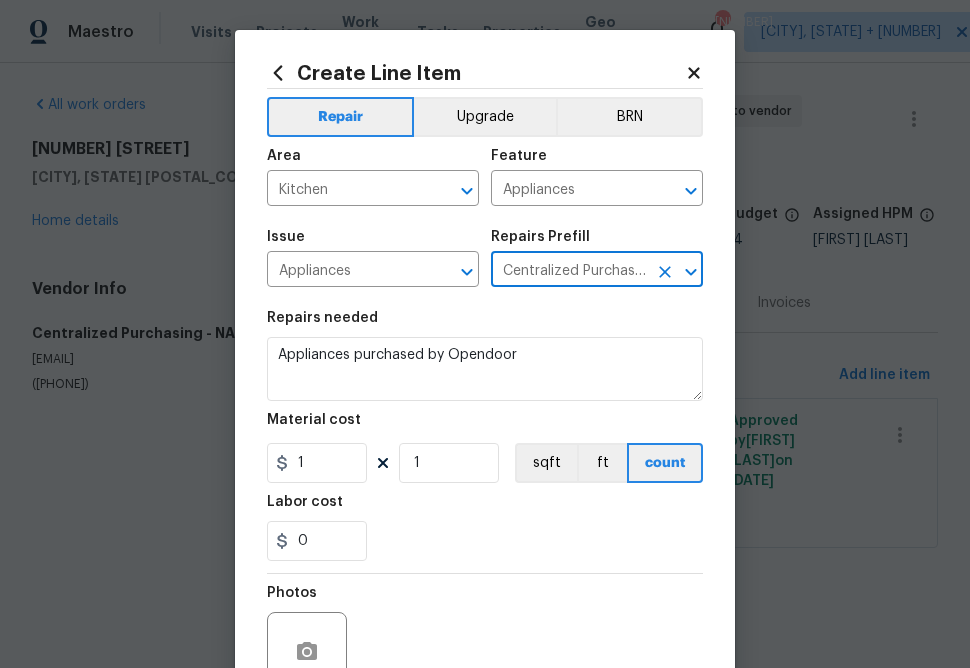 type on "Centralized Purchasing - Appliances $1.00" 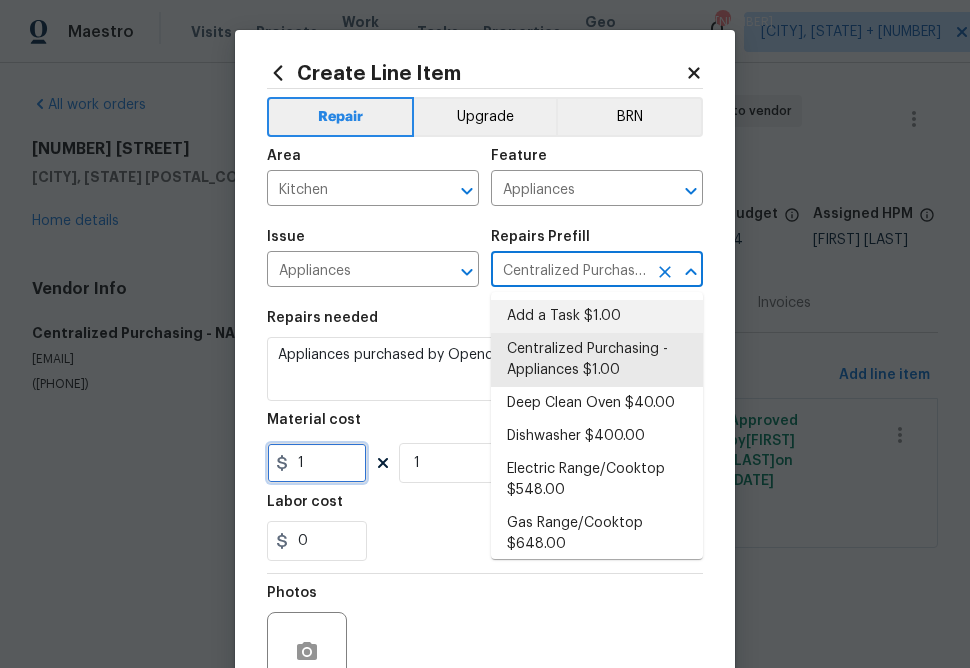 click on "1" at bounding box center (317, 463) 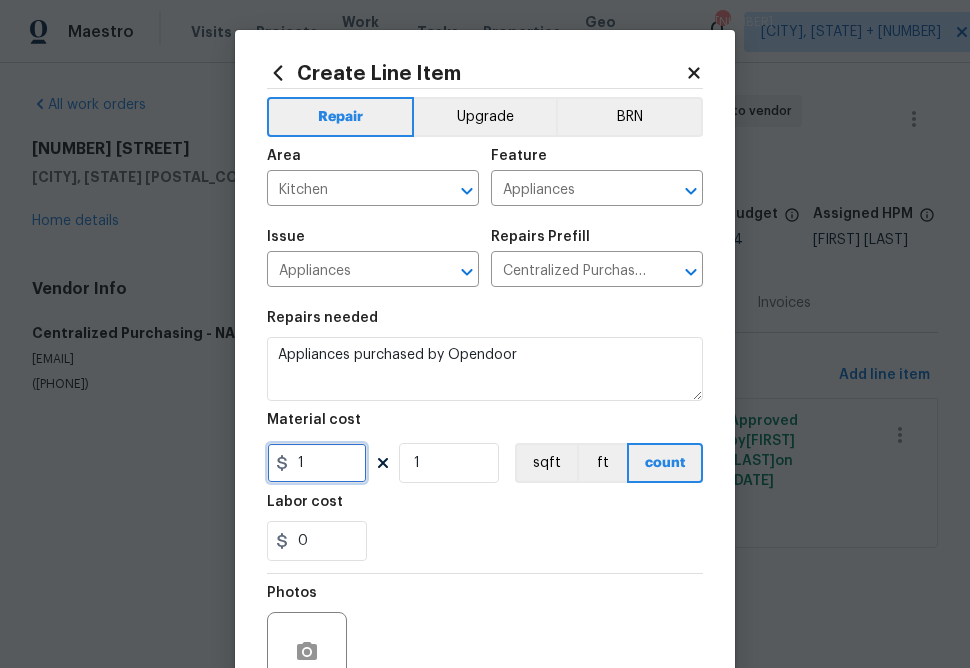 click on "1" at bounding box center (317, 463) 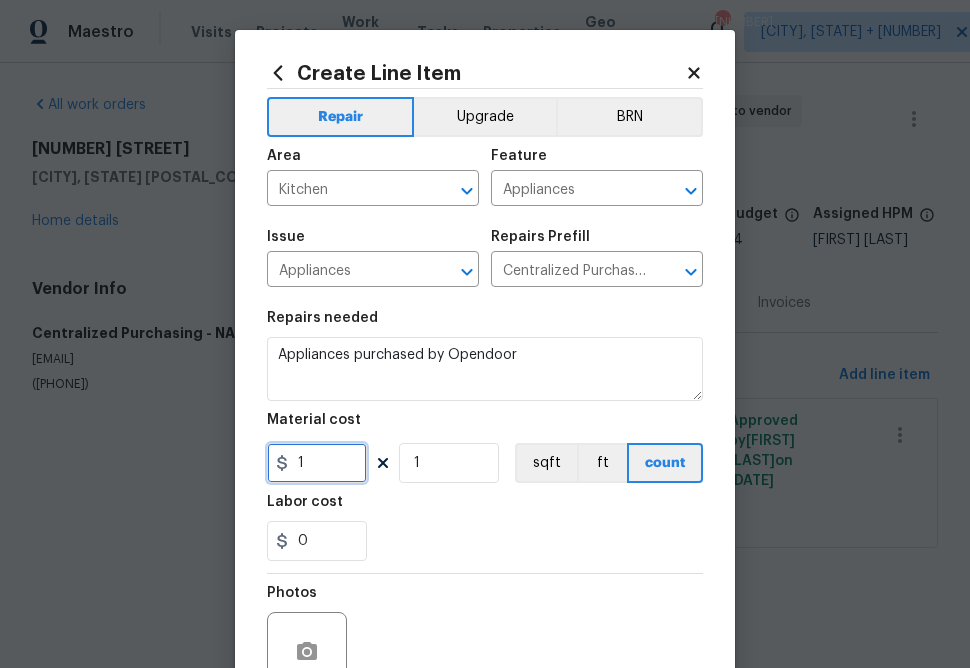 paste on "362.41" 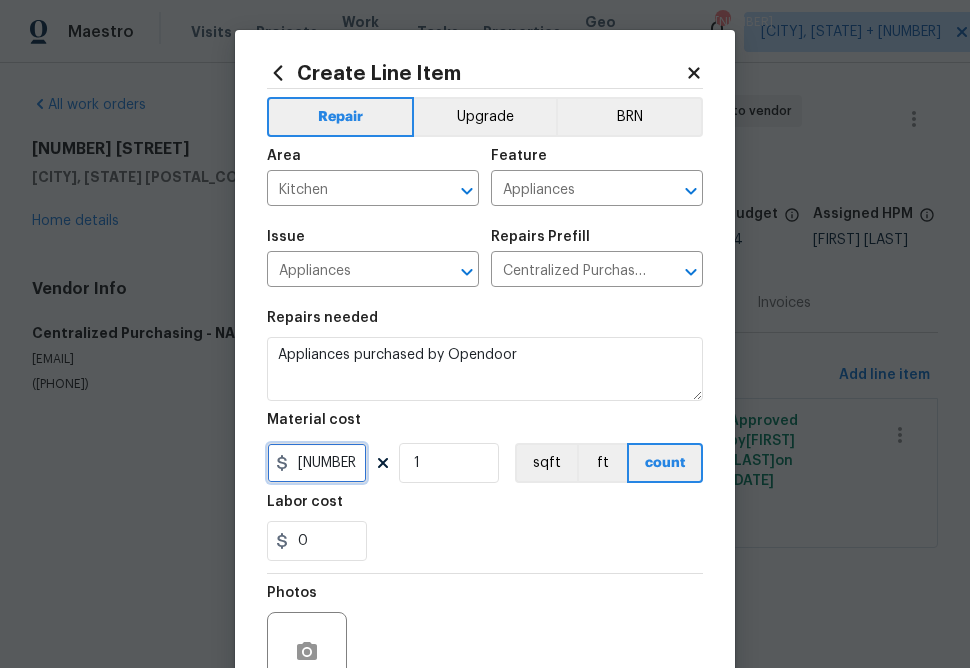 type on "[NUMBER]" 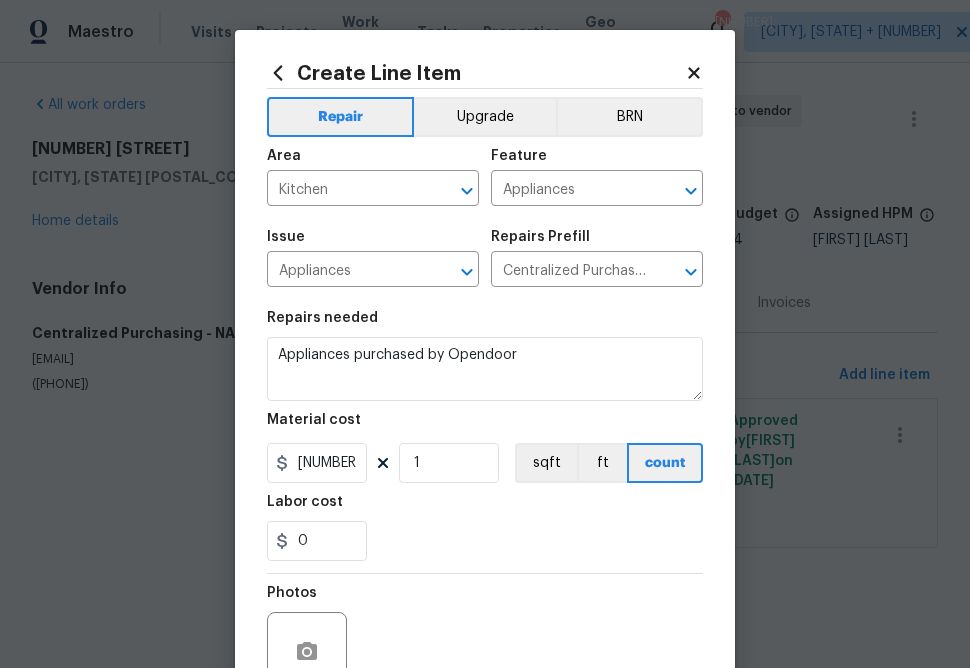 click on "Labor cost" at bounding box center [485, 508] 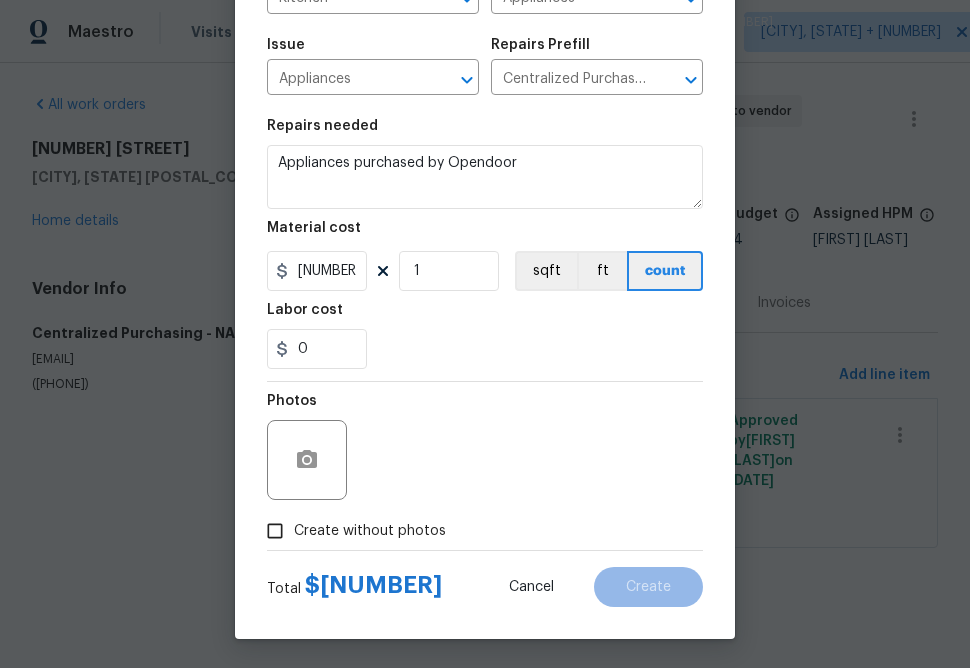 click on "Create without photos" at bounding box center [351, 531] 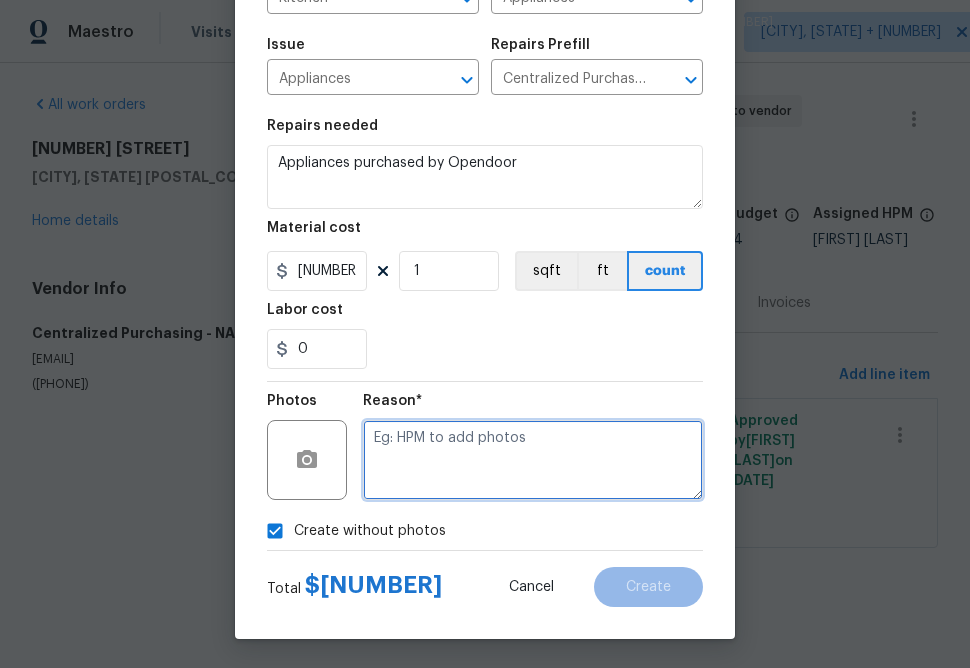 click at bounding box center [533, 460] 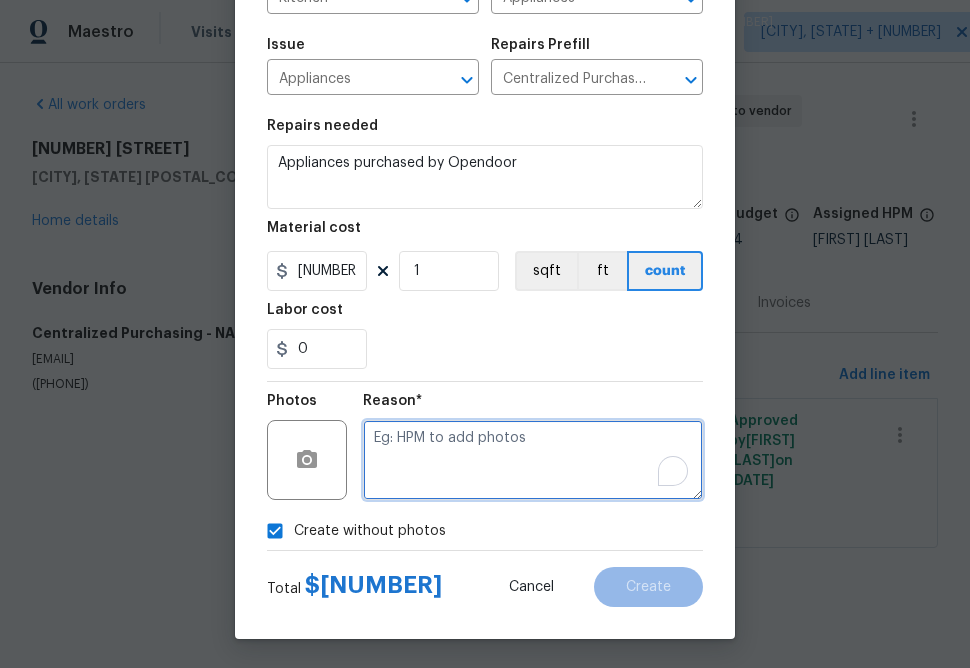 type on "b" 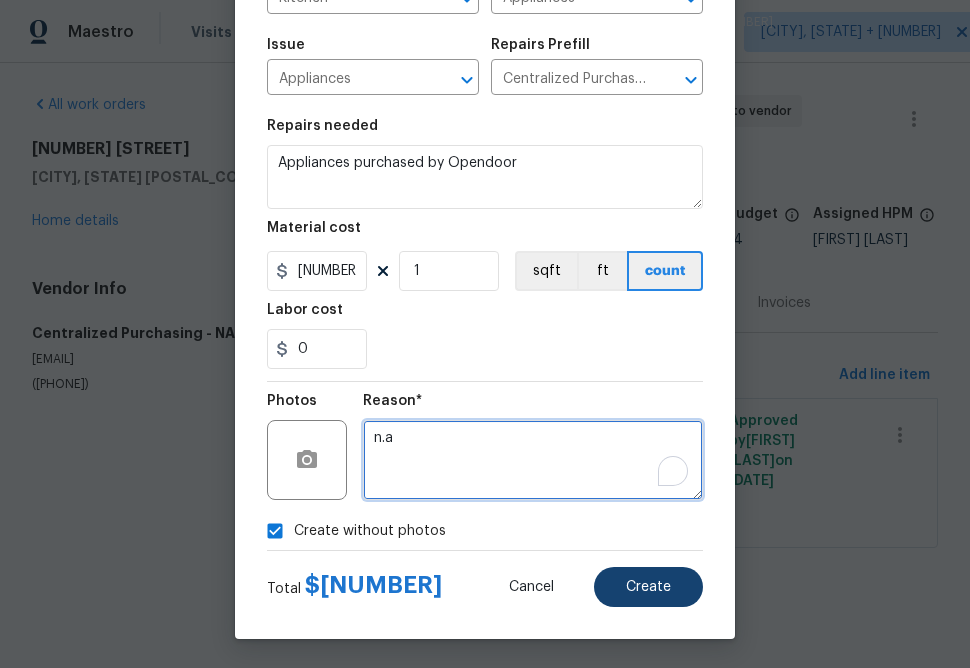 type on "n.a" 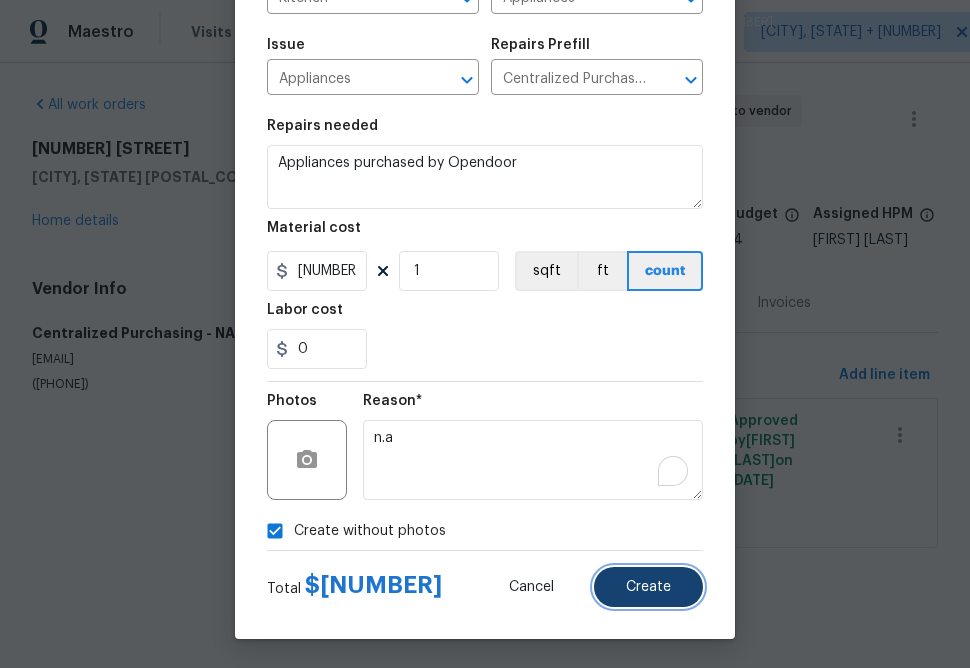 click on "Create" at bounding box center (648, 587) 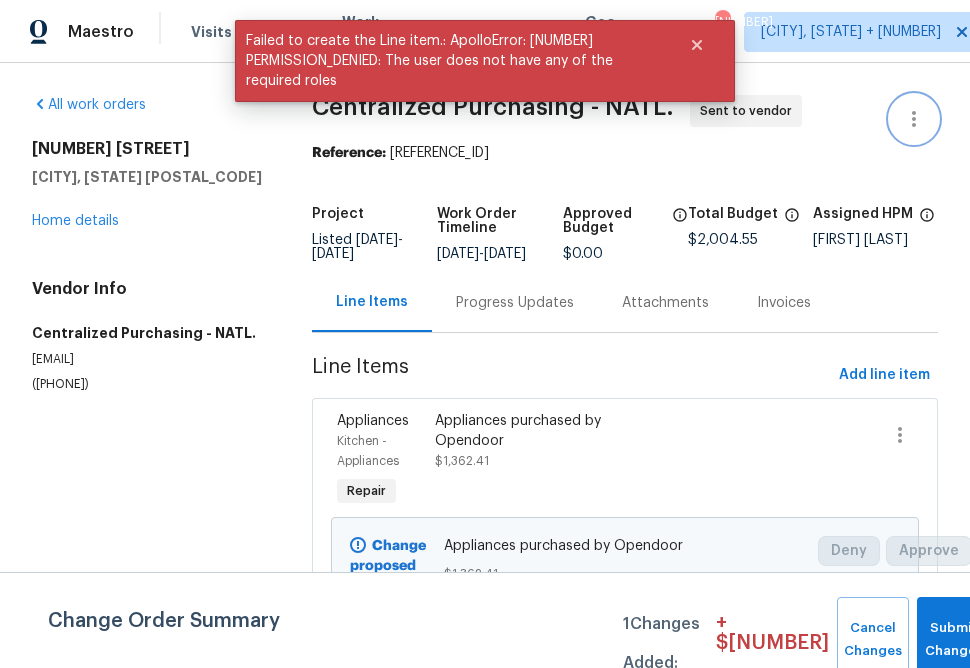 click 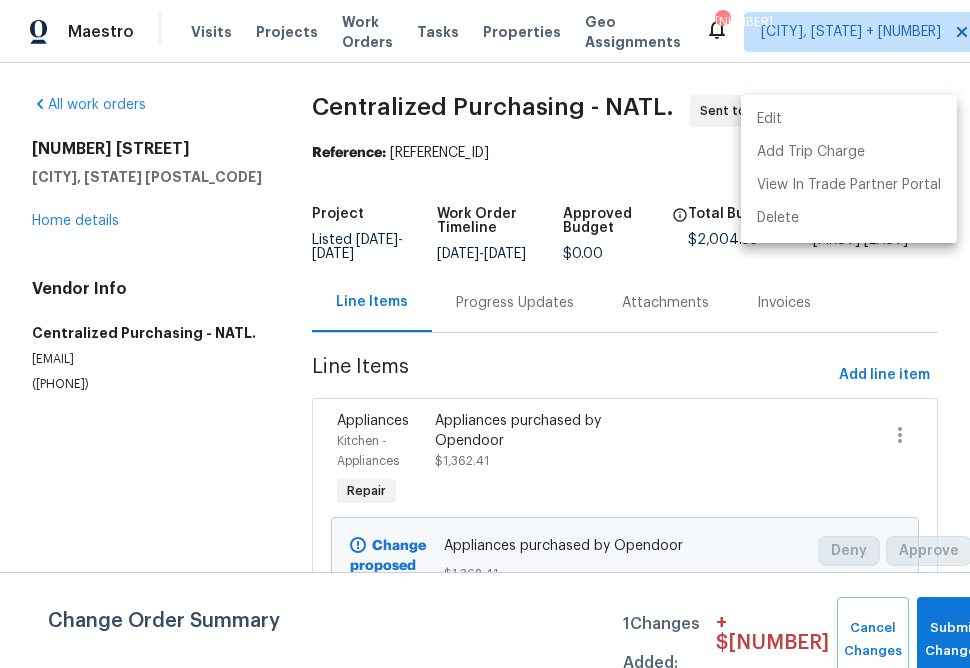 click on "Edit" at bounding box center (849, 119) 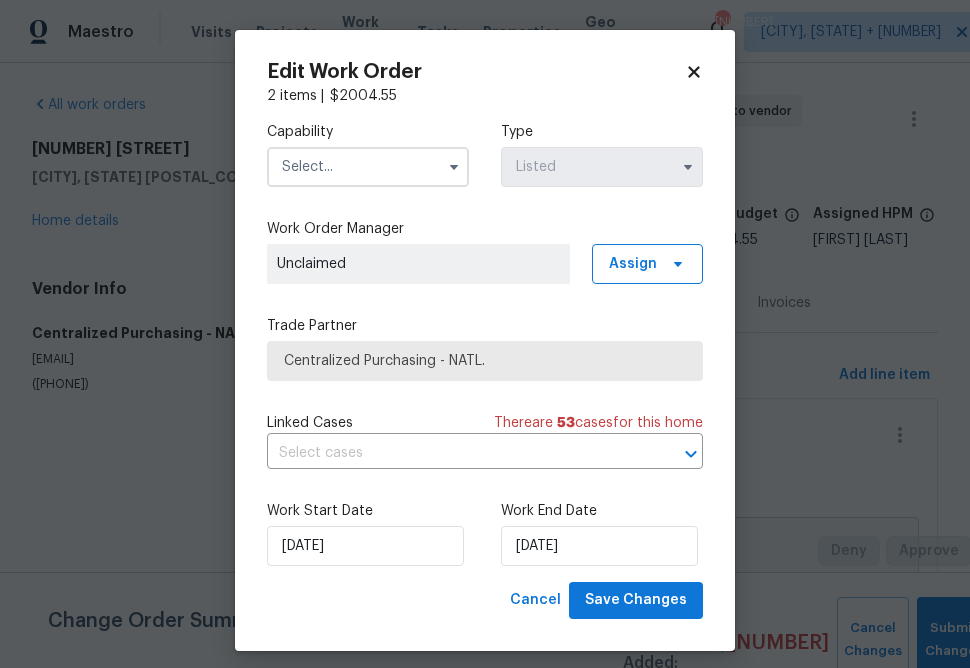 click 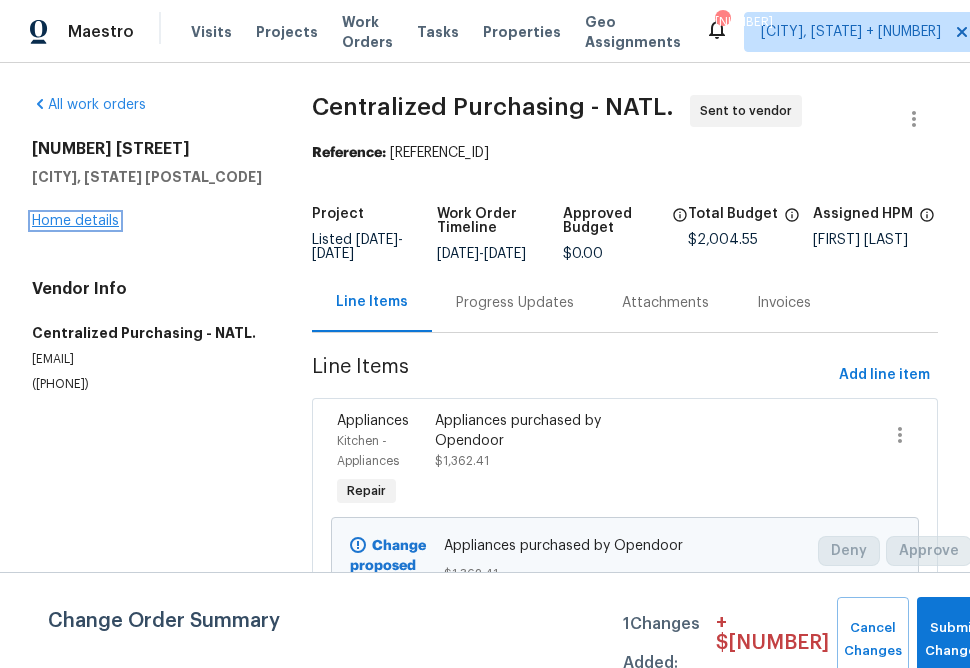 click on "Home details" at bounding box center (75, 221) 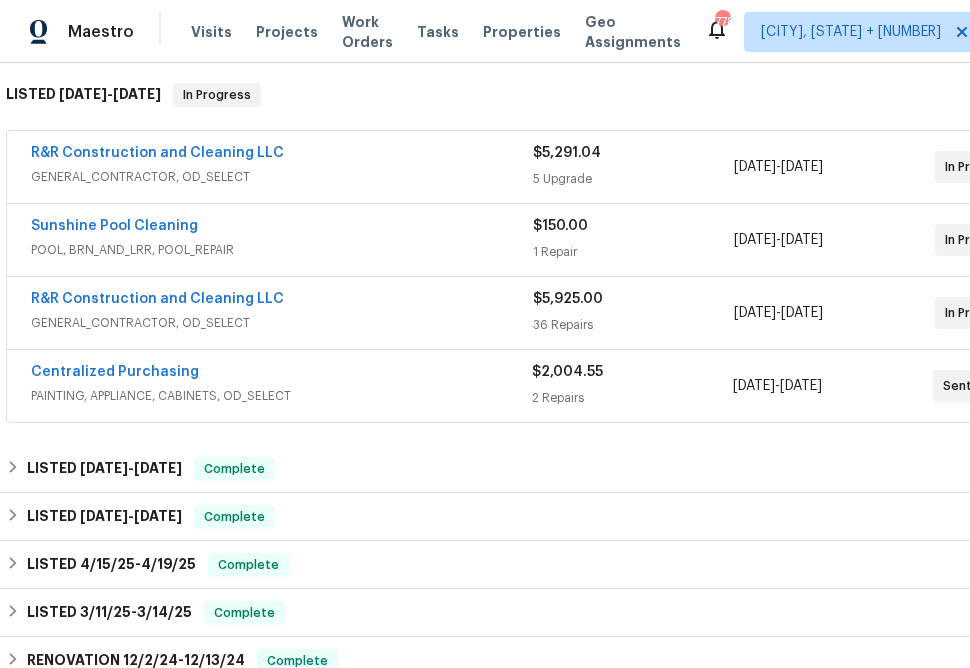 scroll, scrollTop: 311, scrollLeft: 0, axis: vertical 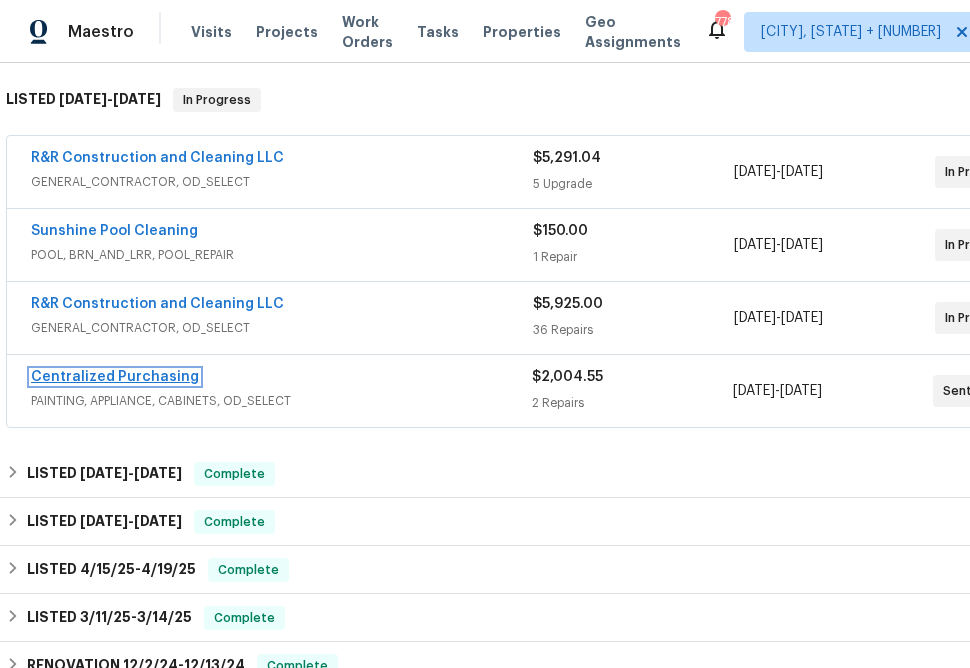 click on "Centralized Purchasing" at bounding box center (115, 377) 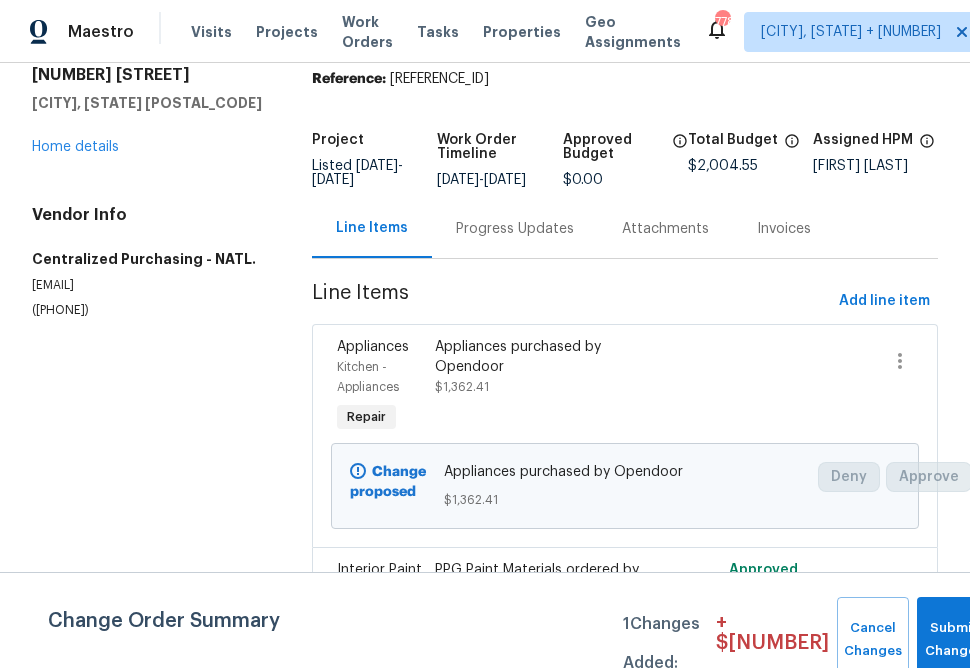 scroll, scrollTop: 0, scrollLeft: 0, axis: both 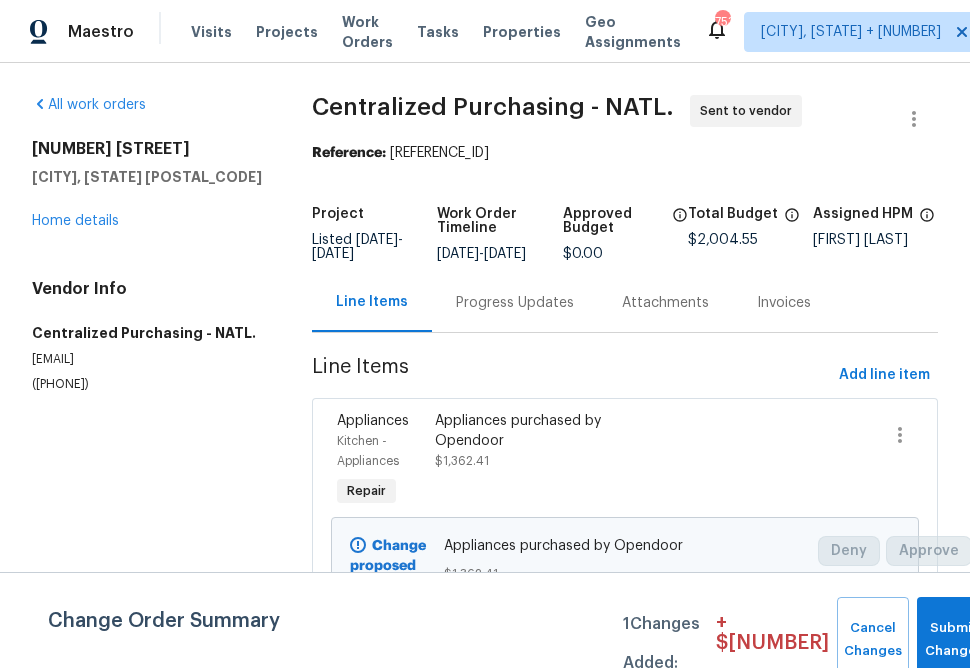 click on "Visits Projects Work Orders Tasks Properties Geo Assignments" at bounding box center [448, 32] 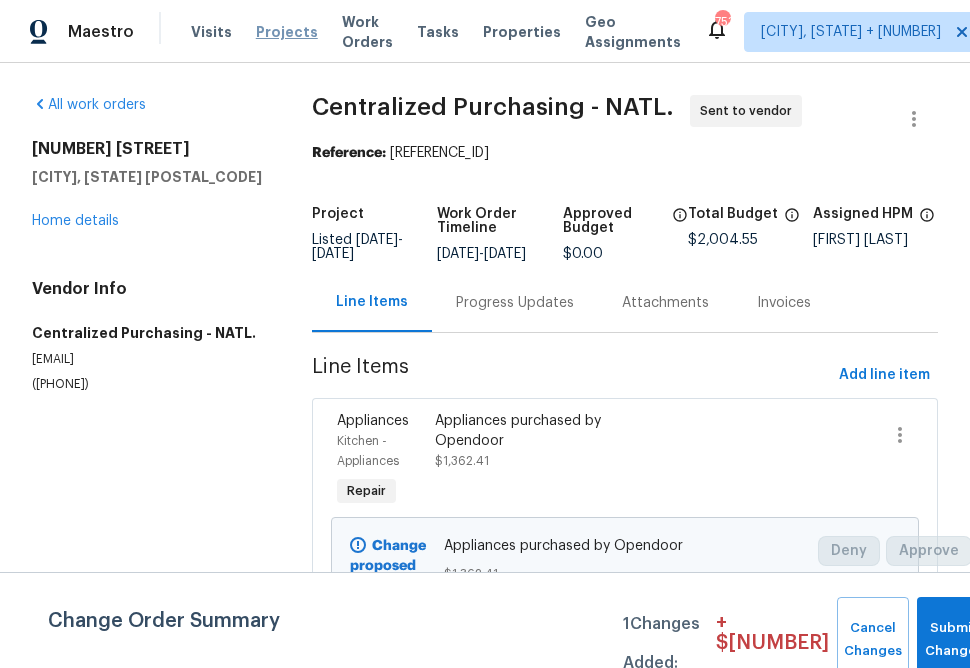 click on "Projects" at bounding box center [287, 32] 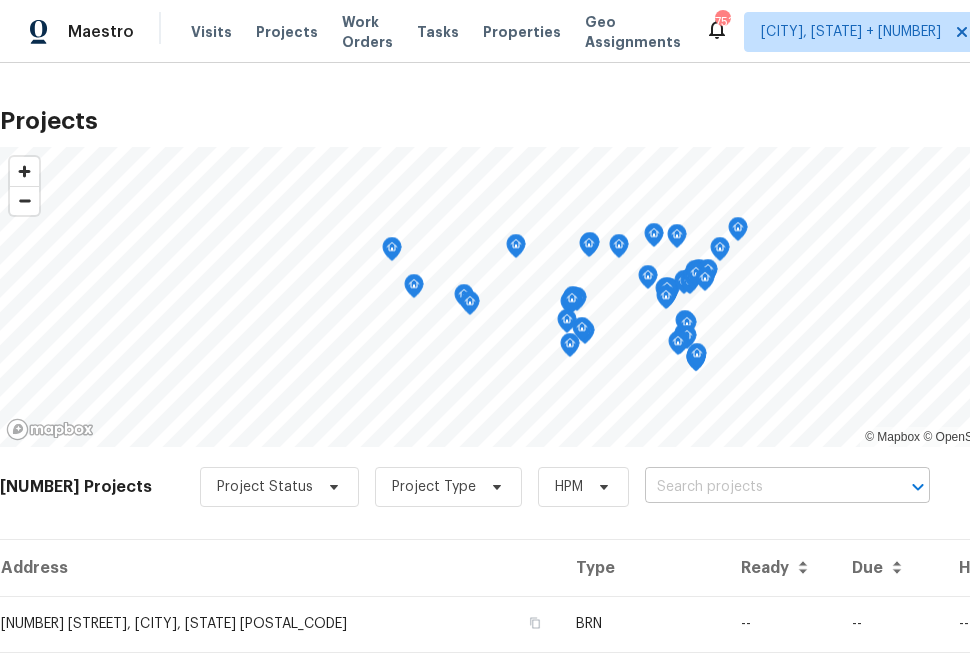 click at bounding box center [759, 487] 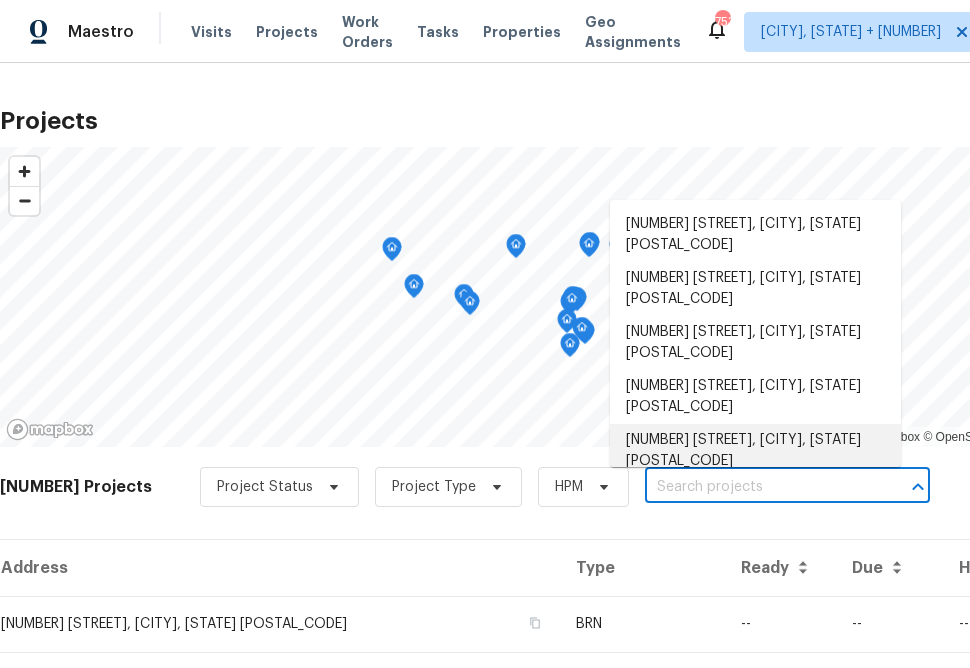 click at bounding box center (759, 487) 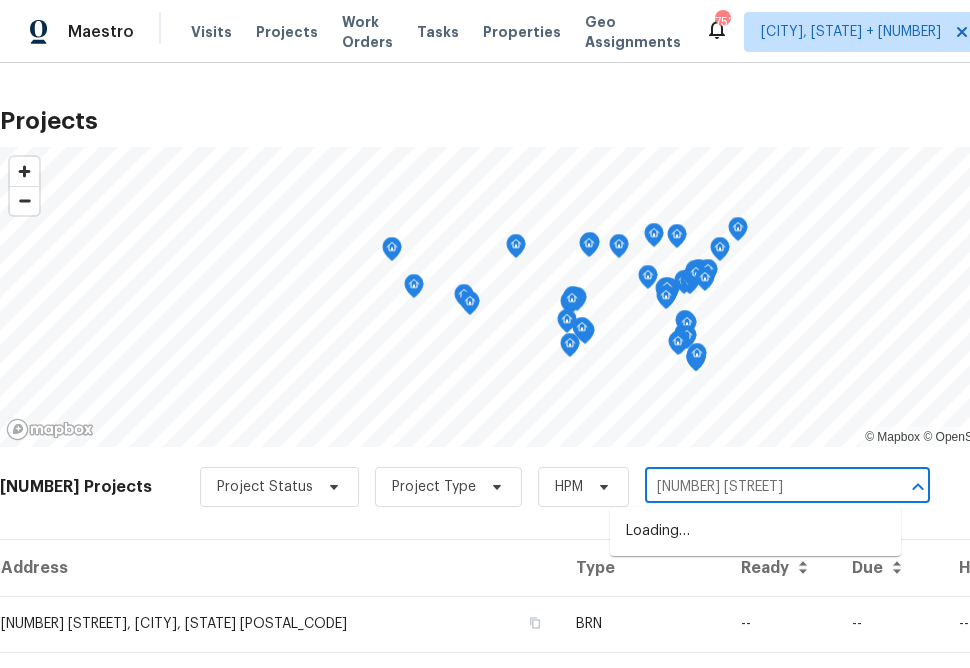 type on "[NUMBER] [STREET]" 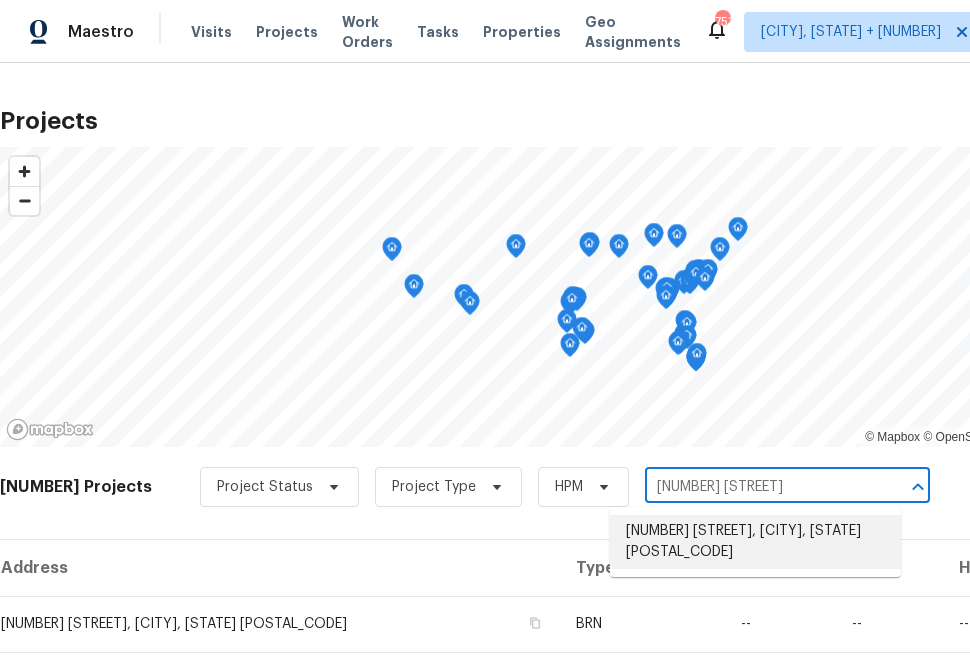 click on "[NUMBER] [STREET], [CITY], [STATE] [POSTAL_CODE]" at bounding box center [755, 542] 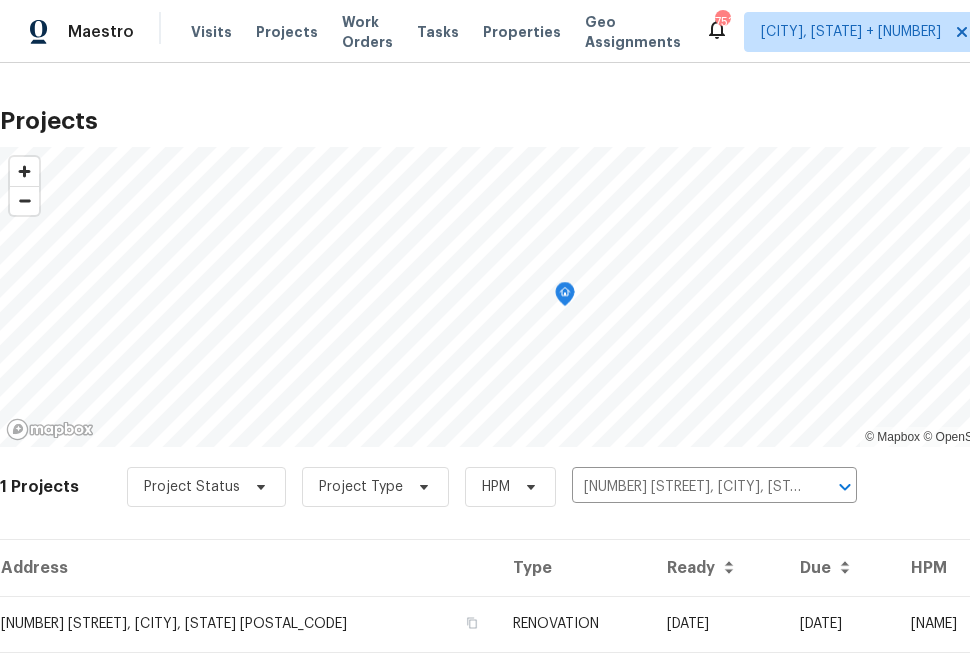 scroll, scrollTop: 48, scrollLeft: 0, axis: vertical 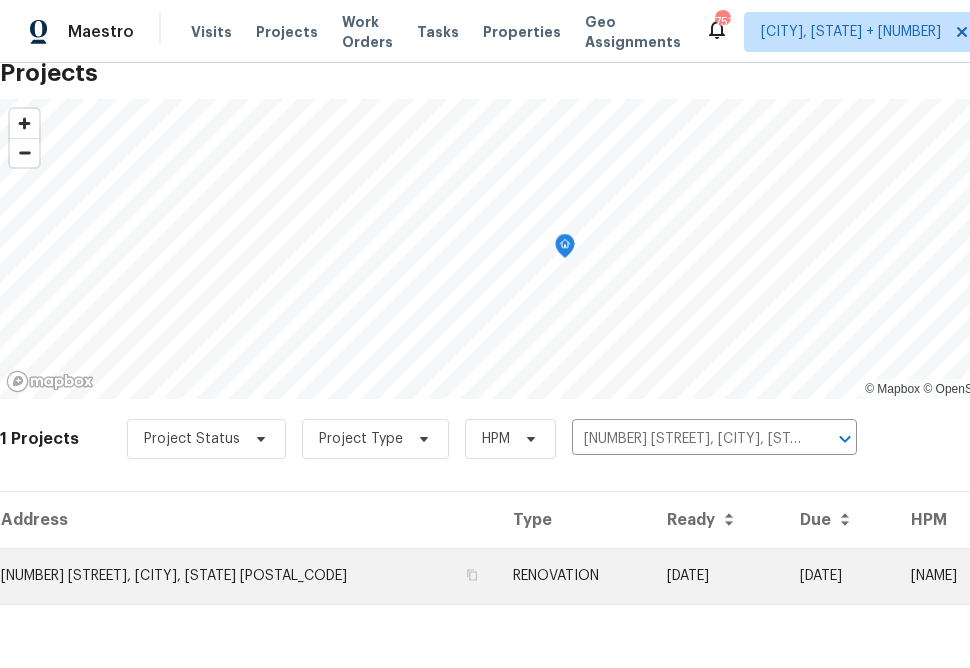 click on "[NUMBER] [STREET], [CITY], [STATE] [POSTAL_CODE]" at bounding box center [248, 576] 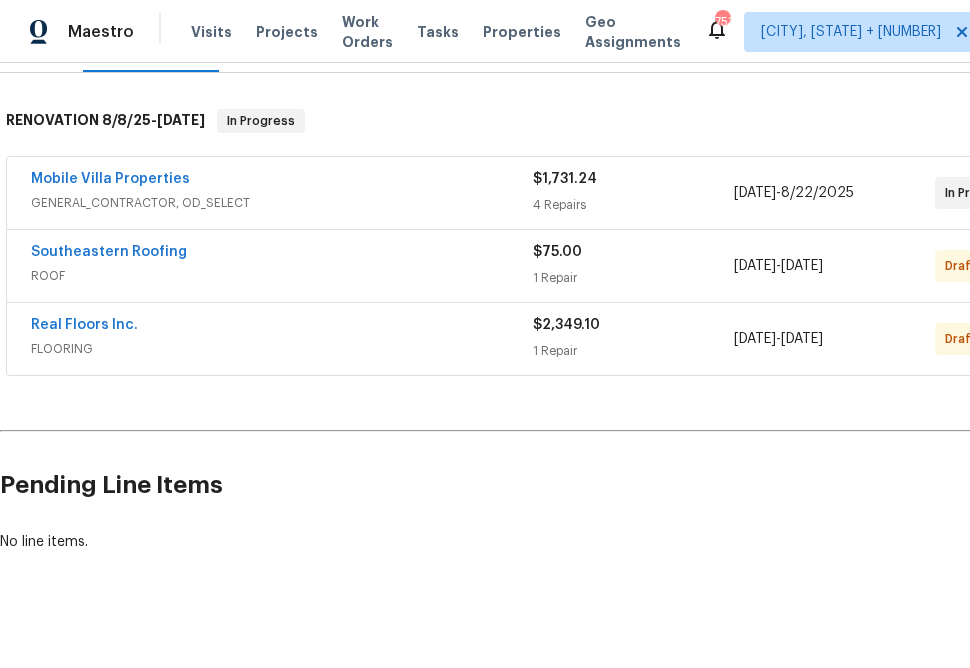 scroll, scrollTop: 310, scrollLeft: 160, axis: both 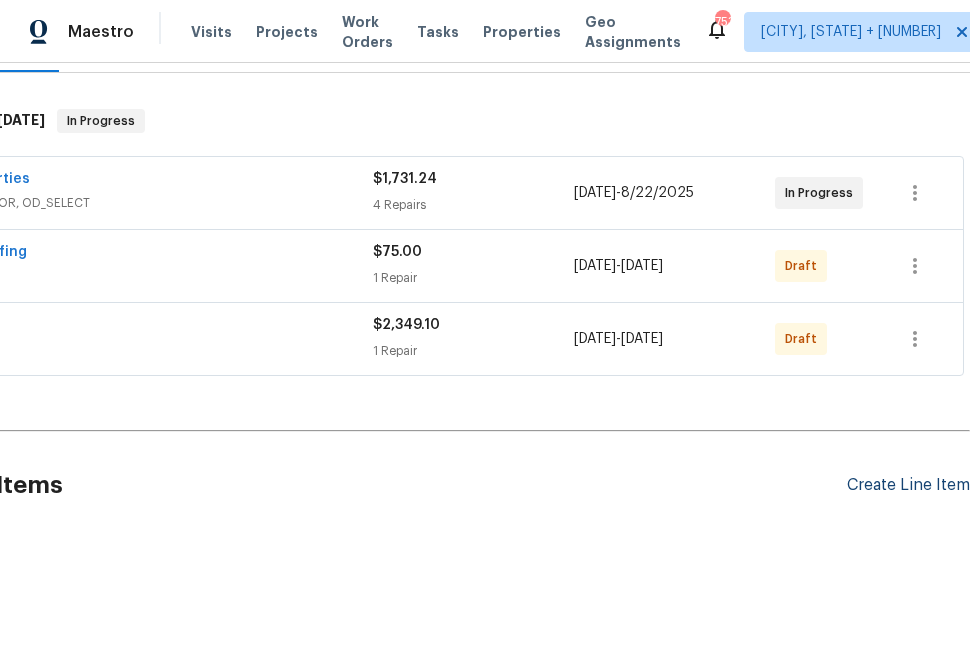 click on "Create Line Item" at bounding box center [908, 485] 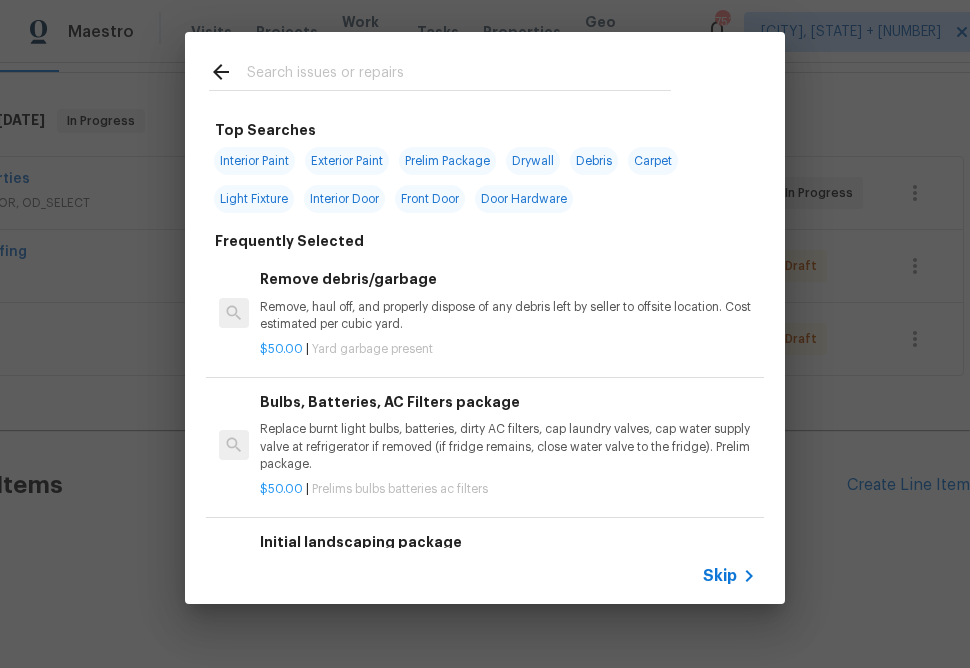 click on "Skip" at bounding box center (720, 576) 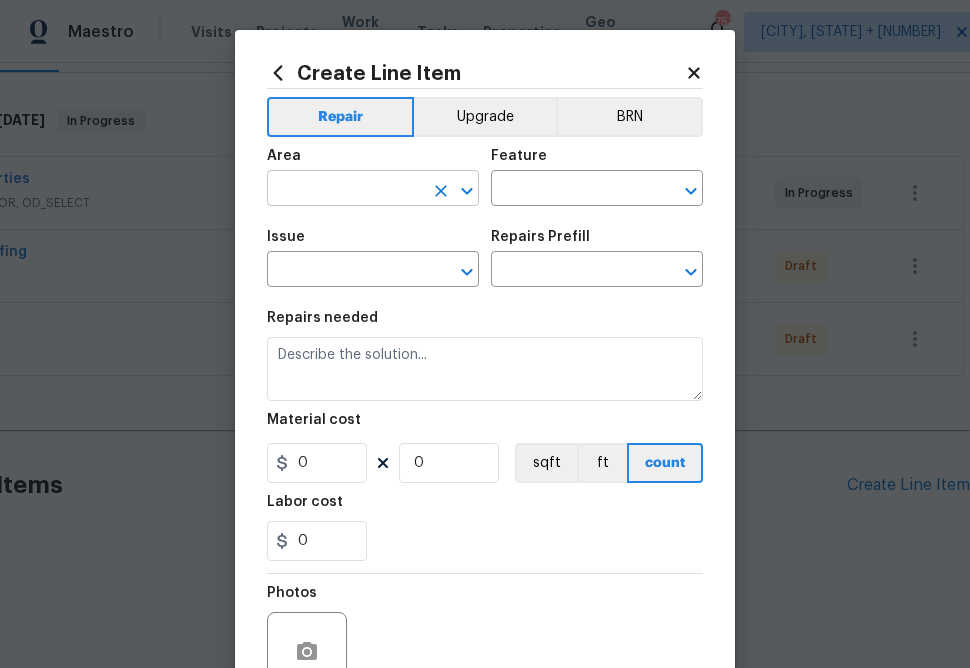click at bounding box center (345, 190) 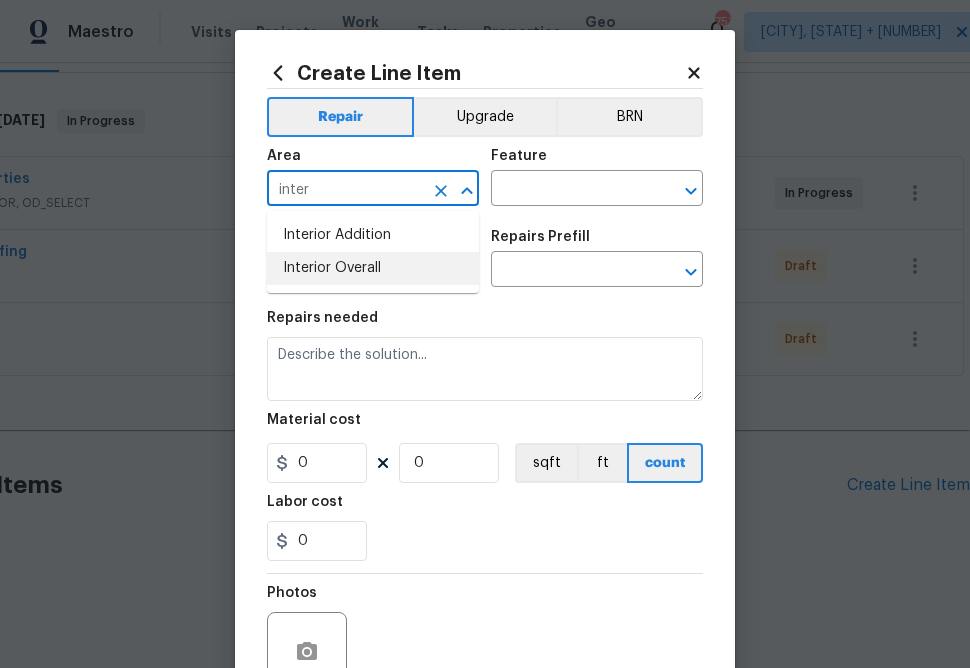 click on "Interior Overall" at bounding box center (373, 268) 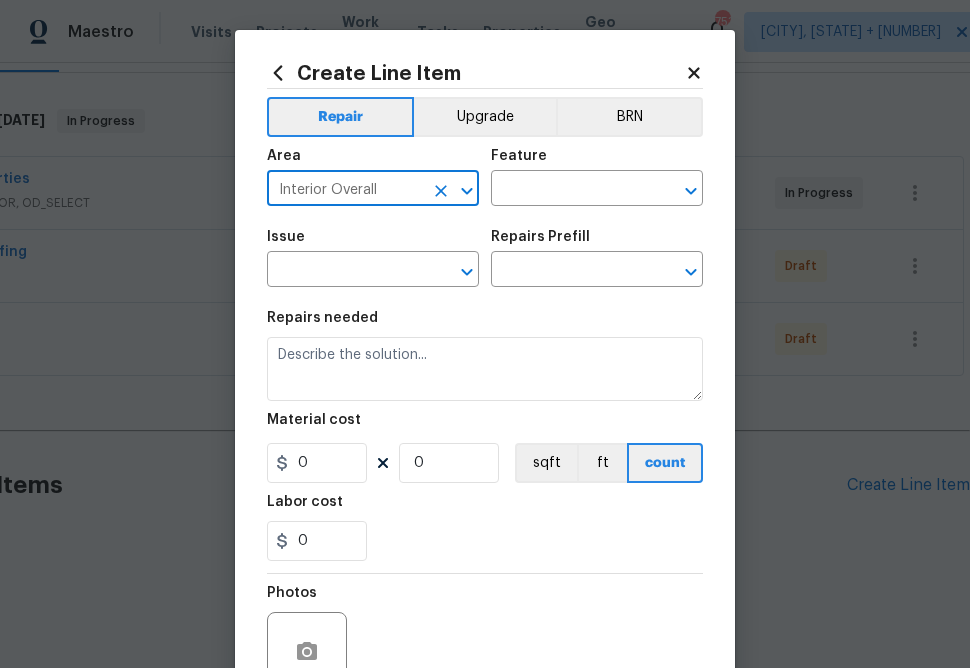 type on "Interior Overall" 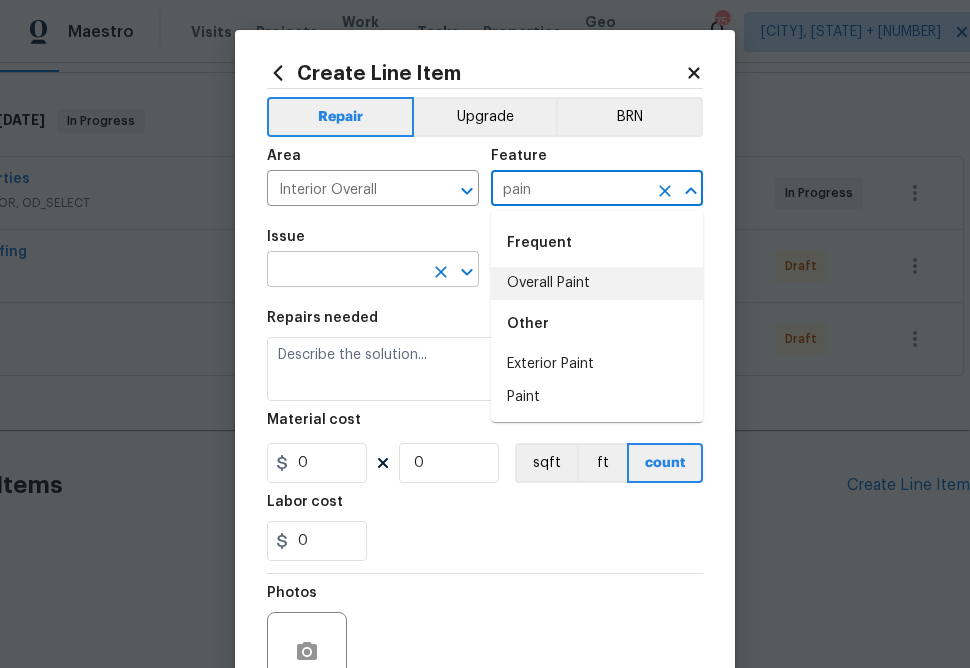 drag, startPoint x: 525, startPoint y: 274, endPoint x: 342, endPoint y: 274, distance: 183 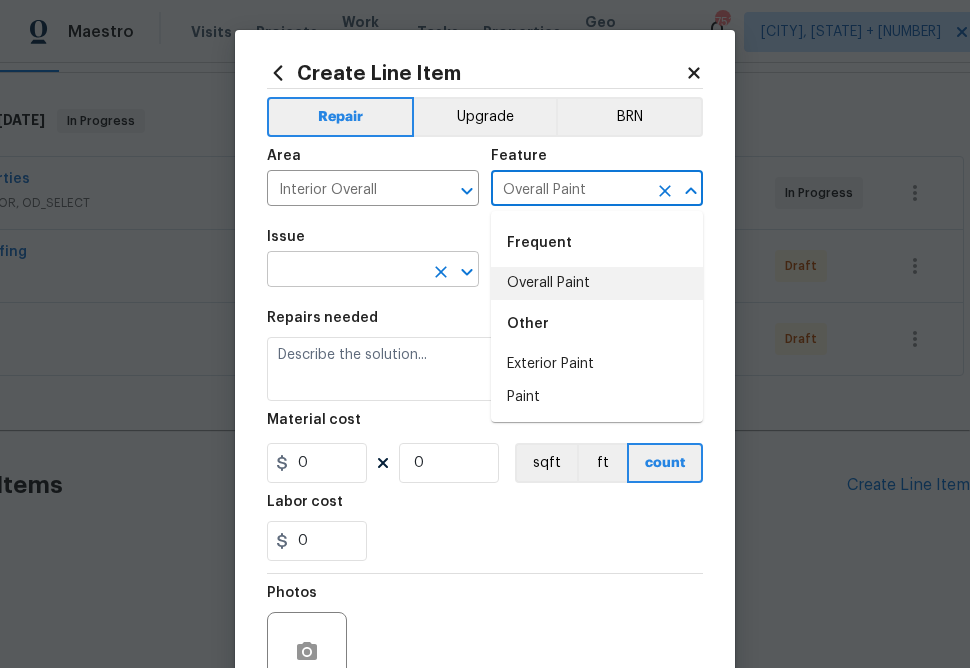 type on "Overall Paint" 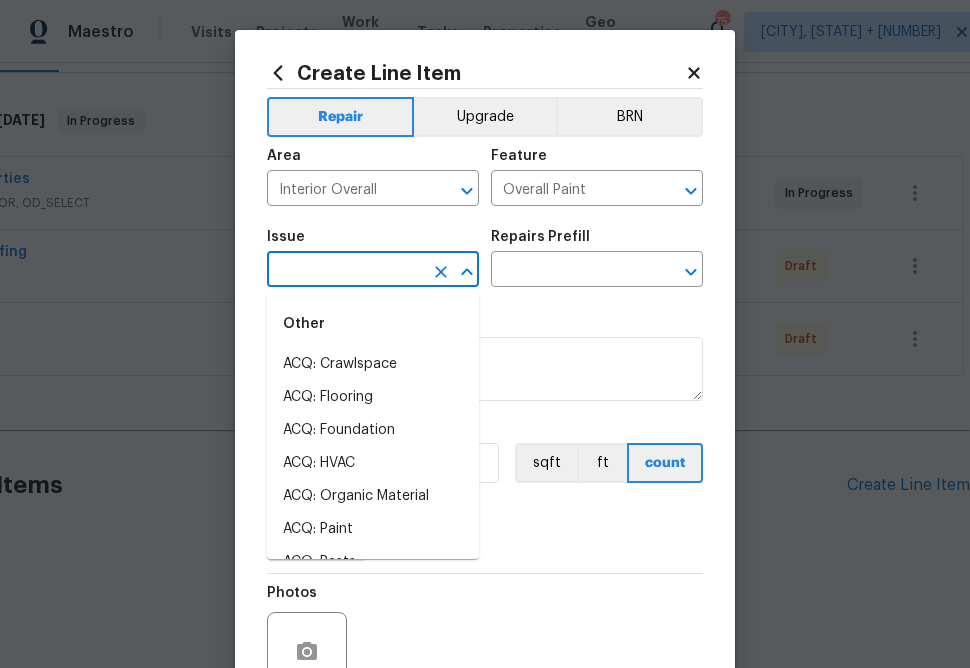 click at bounding box center [345, 271] 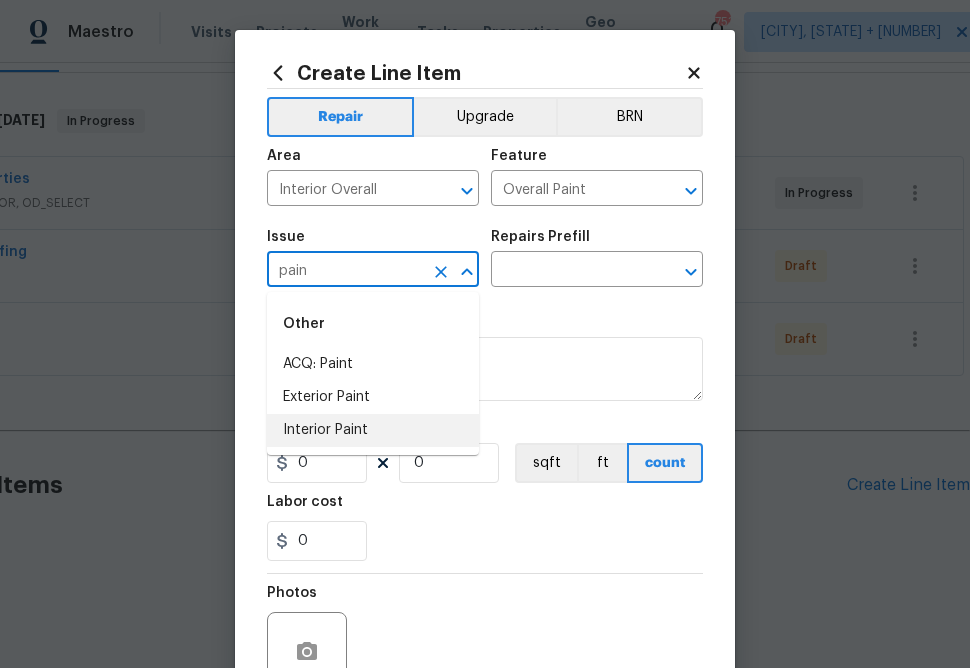 click on "Interior Paint" at bounding box center [373, 430] 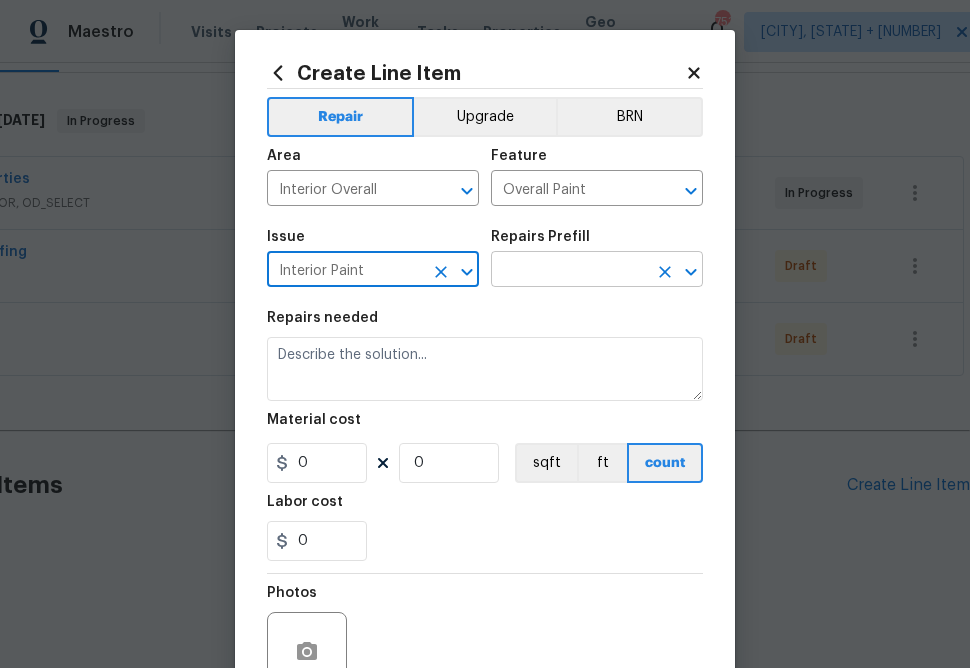 type on "Interior Paint" 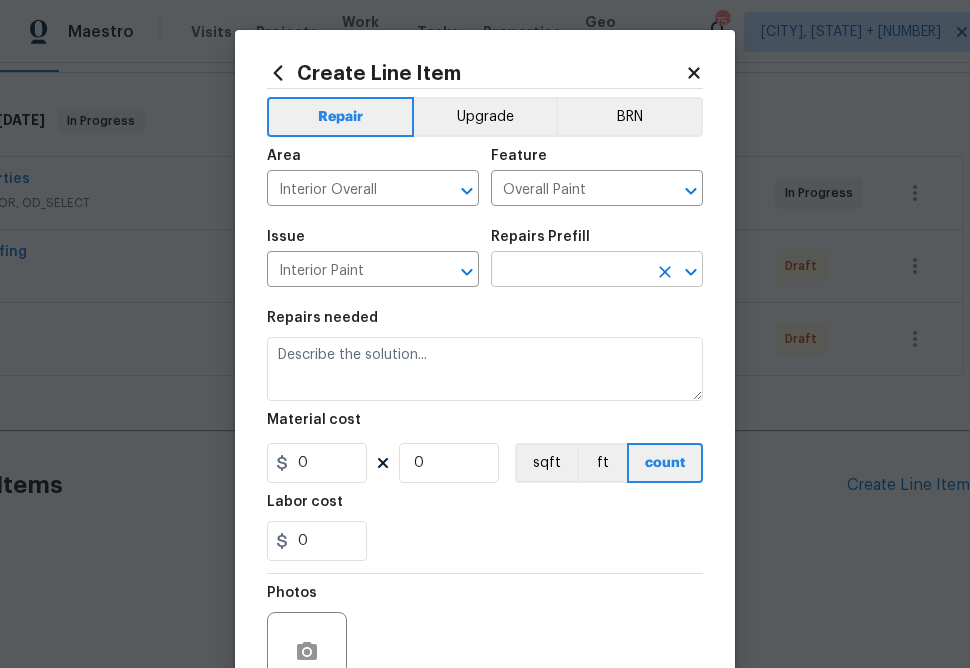 click on "[NUMBER] [STREET], [CITY], [STATE] [POSTAL_CODE] [NUMBER] Beds | [NUMBER] [BATHS] | Total: [NUMBER] ft² | Above Grade: [NUMBER] ft² | Basement Finished: N/A | [YEAR] Not seen today Mark Seen Actions Last Visit Date [DATE] by [NAME] Project Renovation [DATE] - [DATE] In Progress Visits Work Orders Maintenance Notes Condition Adjustments Costs Photos Floor Plans Cases RENOVATION [DATE] - [DATE] In Progress [TRADE_NAME] [ITEM] [PRICE] [NUMBER] Repairs [DATE] - [DATE] In Progress [TRADE_NAME] [ITEM] [PRICE] [NUMBER] Repair [DATE] - [DATE] Draft [TRADE_NAME] [ITEM] [PRICE] [NUMBER] Repair [DATE] - [DATE] Draft Pending Line Items Create Line Item No line items. Create Line Item Repair Upgrade BRN Area Interior Overall ​ Feature Overall Paint ​ Issue Interior Paint ​ Repairs Prefill ​ Repairs needed Material cost [NUMBER] [NUMBER] sqft ft count Labor cost" at bounding box center [485, 334] 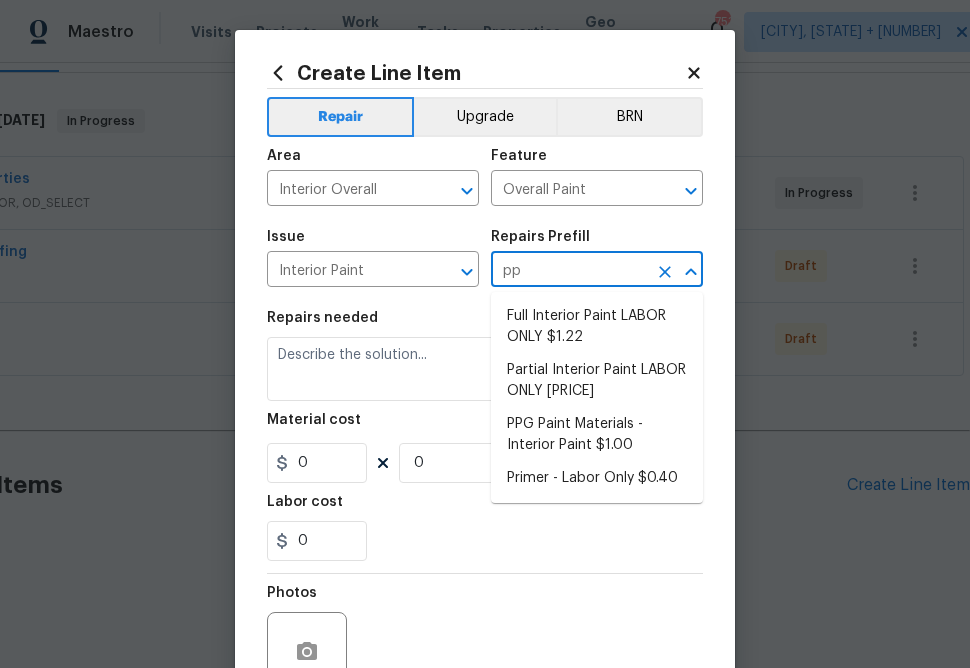 type on "ppg" 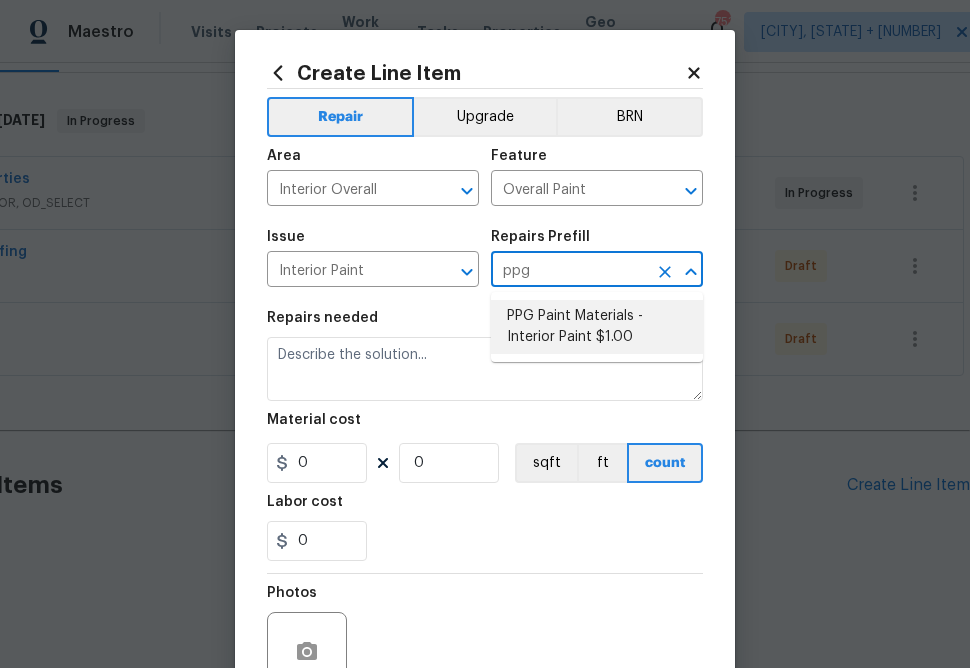 click on "PPG Paint Materials - Interior Paint $1.00" at bounding box center [597, 327] 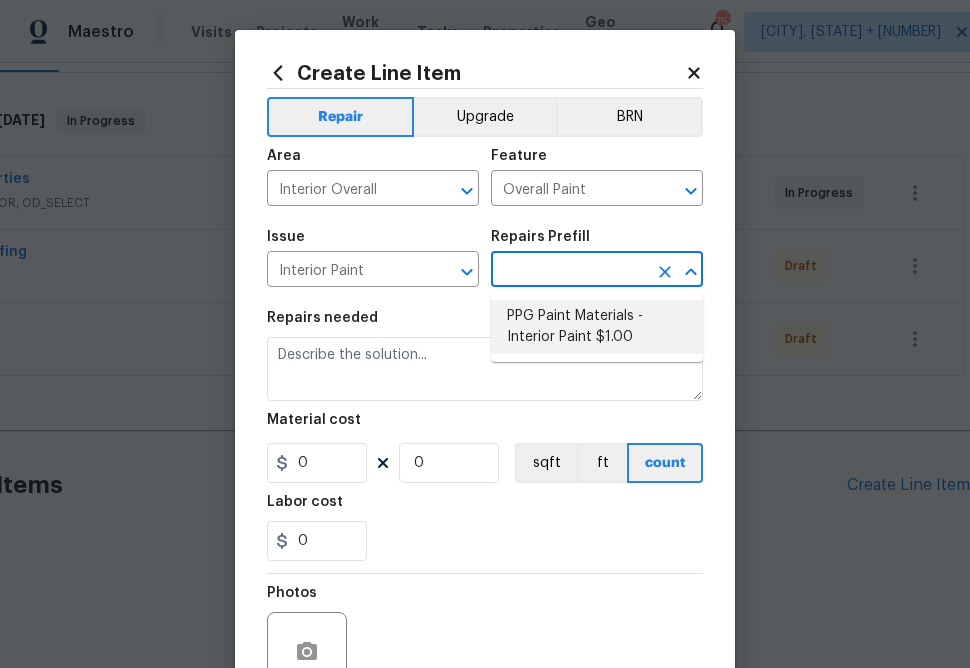 type on "PPG Paint Materials - Interior Paint $1.00" 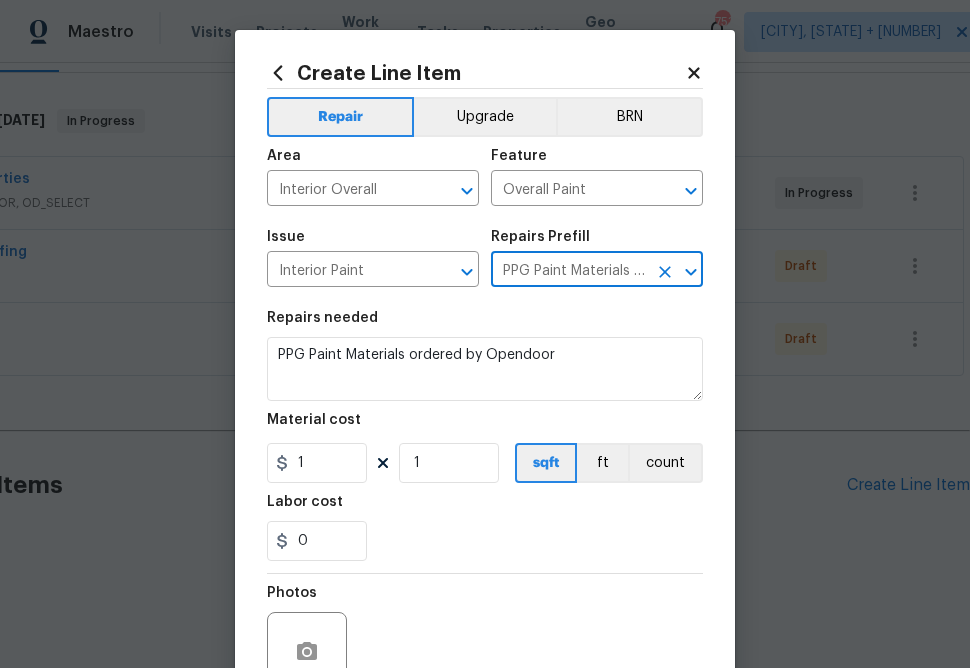 type on "PPG Paint Materials - Interior Paint $1.00" 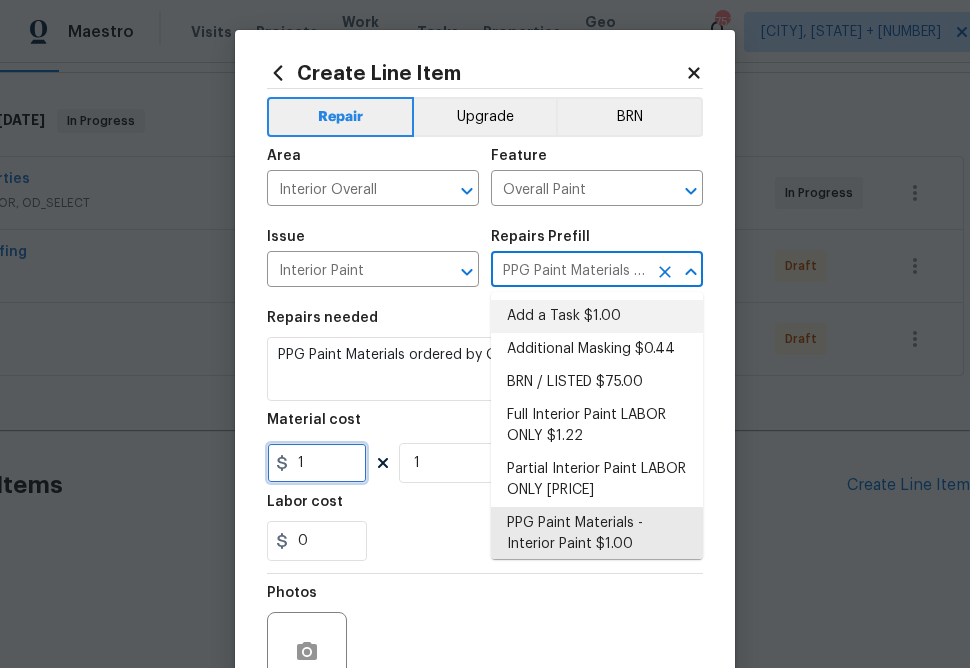 click on "1" at bounding box center [317, 463] 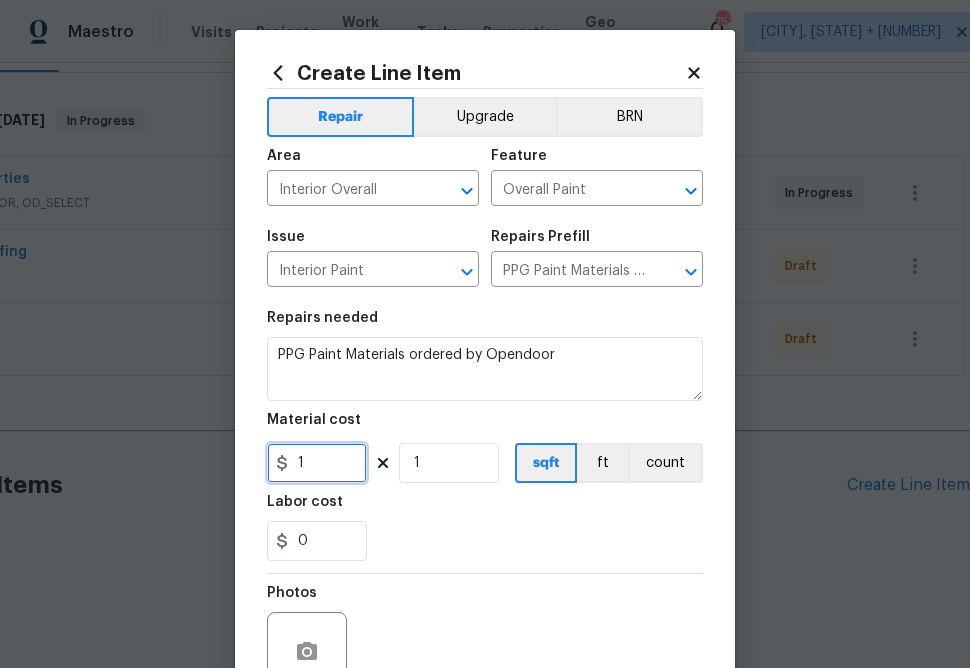 click on "1" at bounding box center (317, 463) 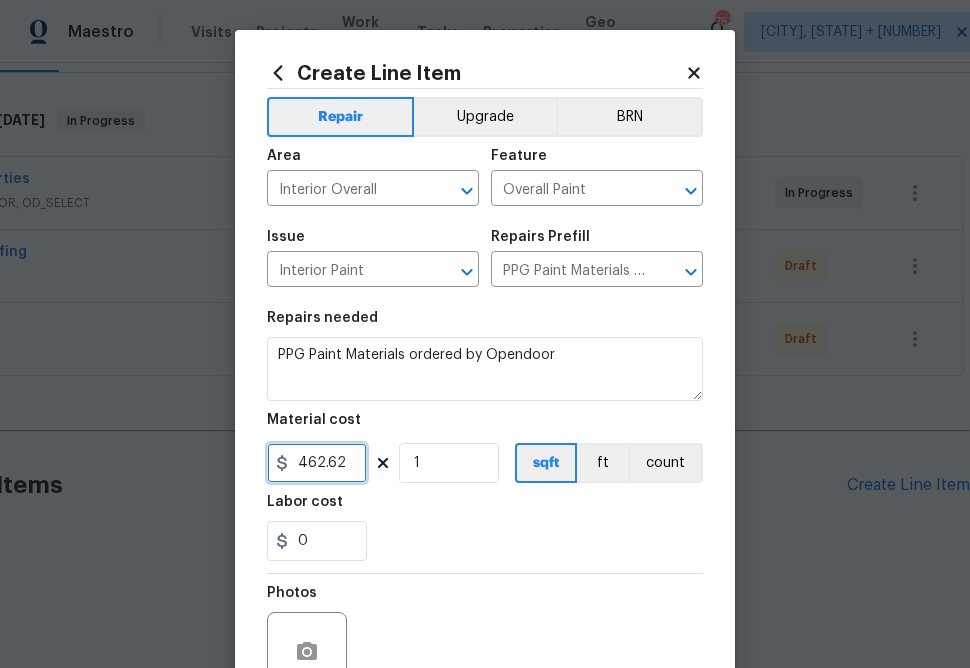 type on "462.62" 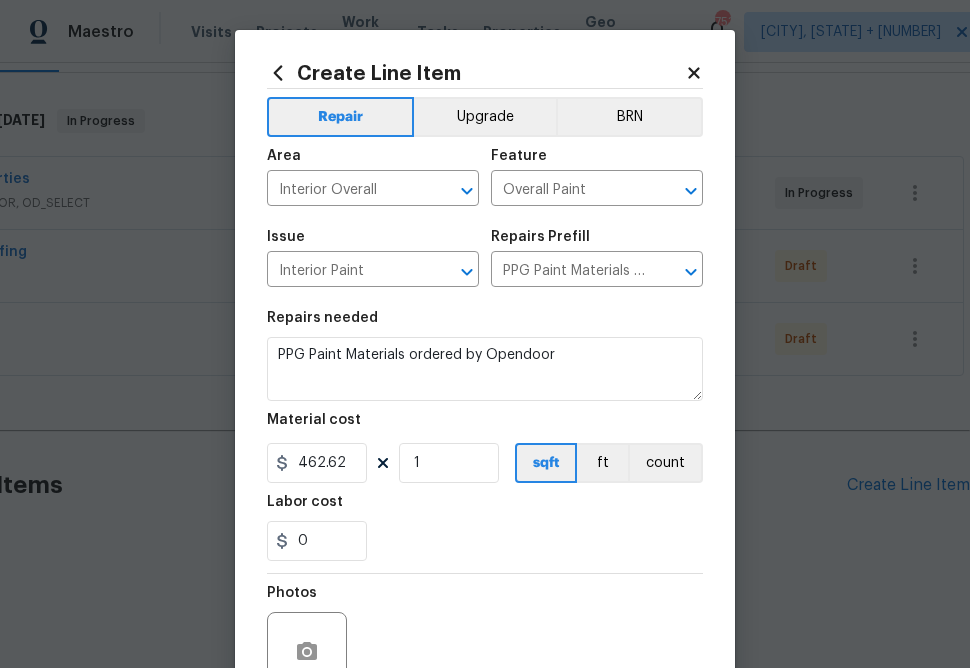 click on "0" at bounding box center (485, 541) 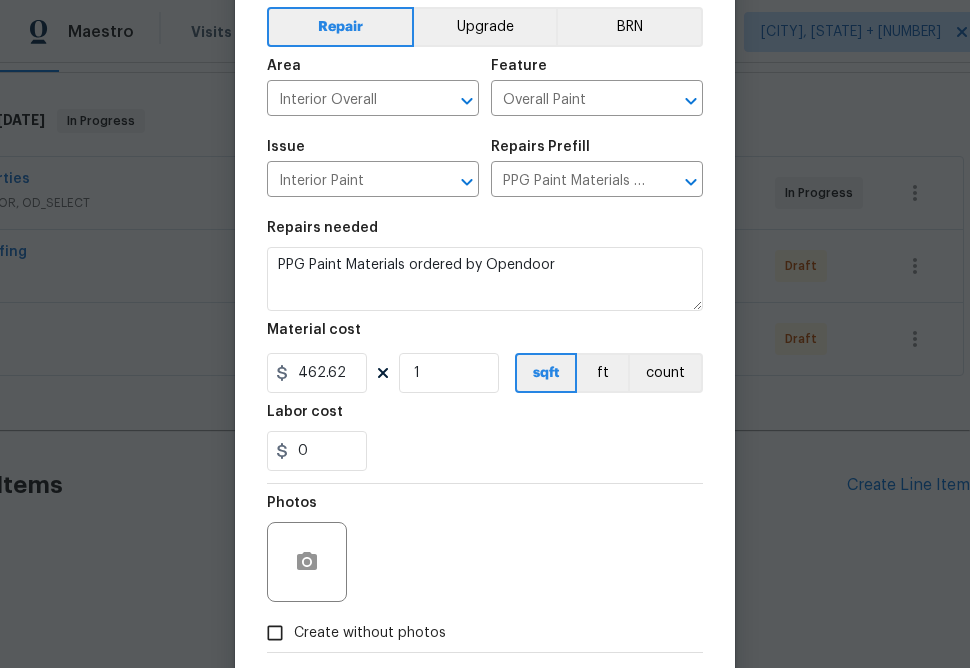 scroll, scrollTop: 194, scrollLeft: 0, axis: vertical 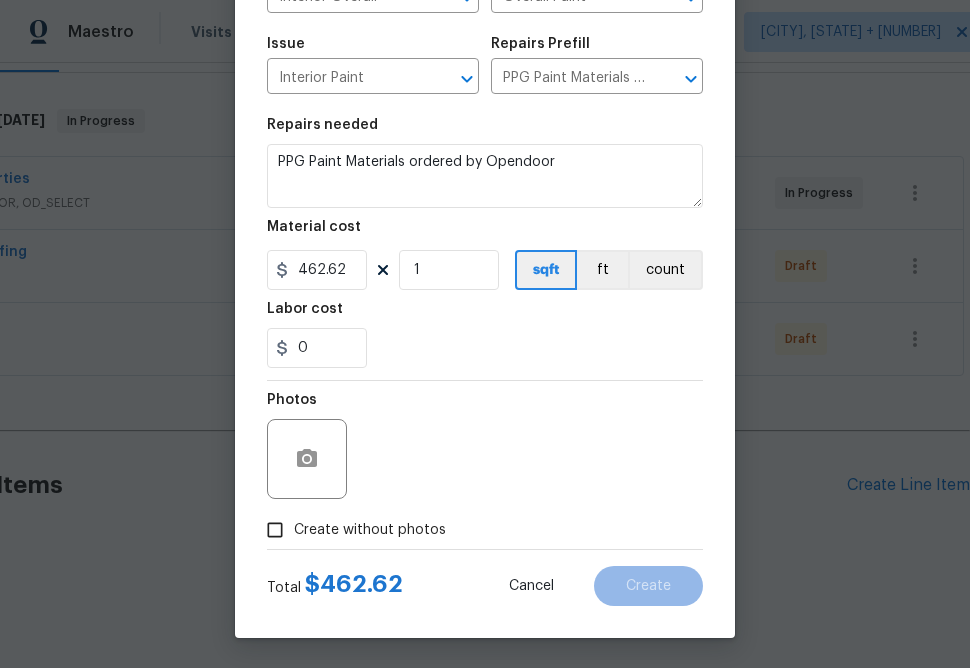 click on "Create without photos" at bounding box center [370, 530] 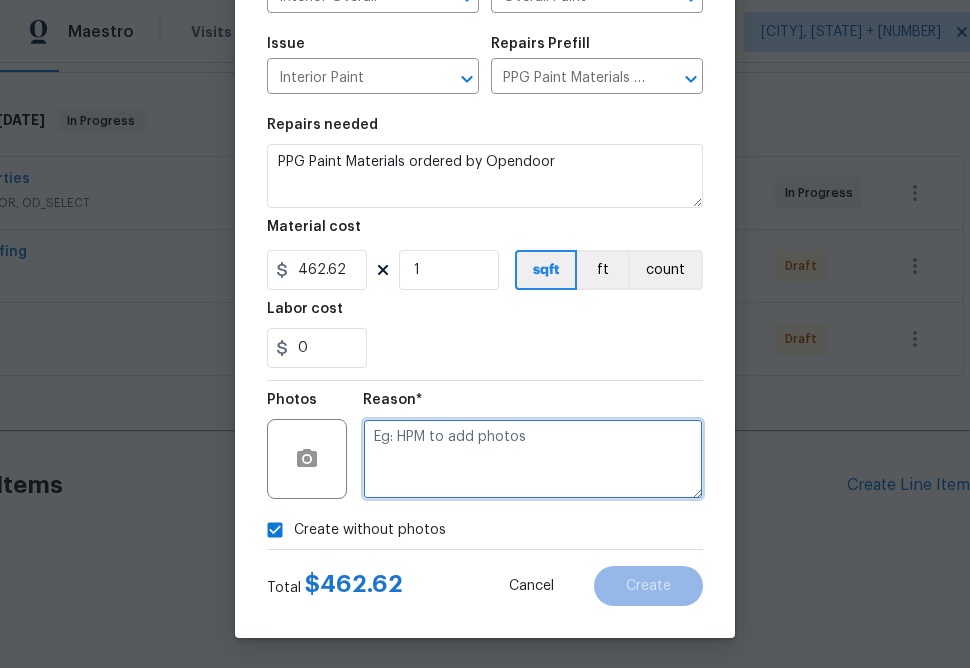 click at bounding box center (533, 459) 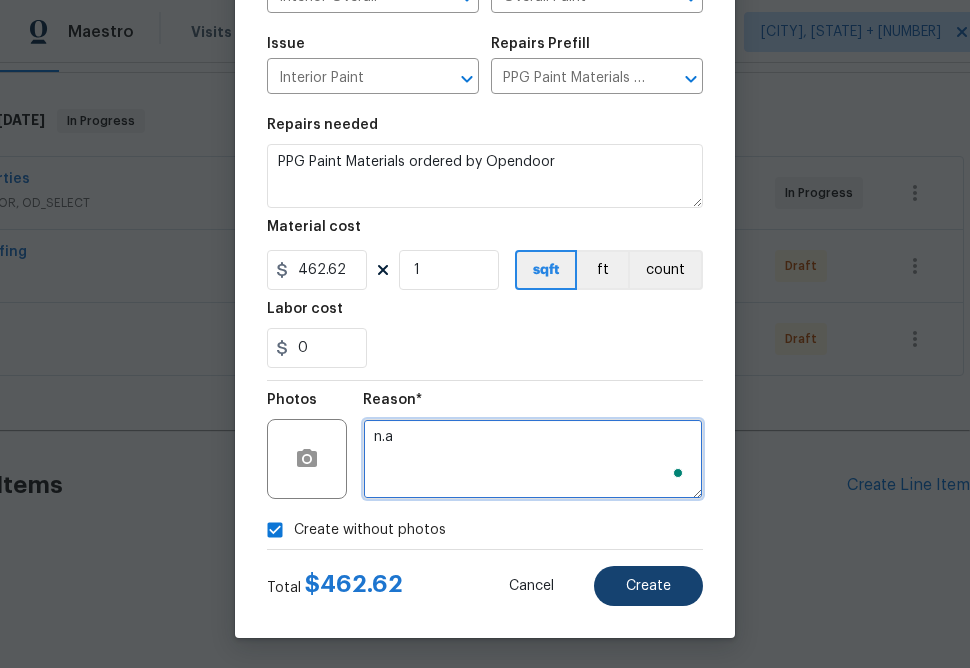 type on "n.a" 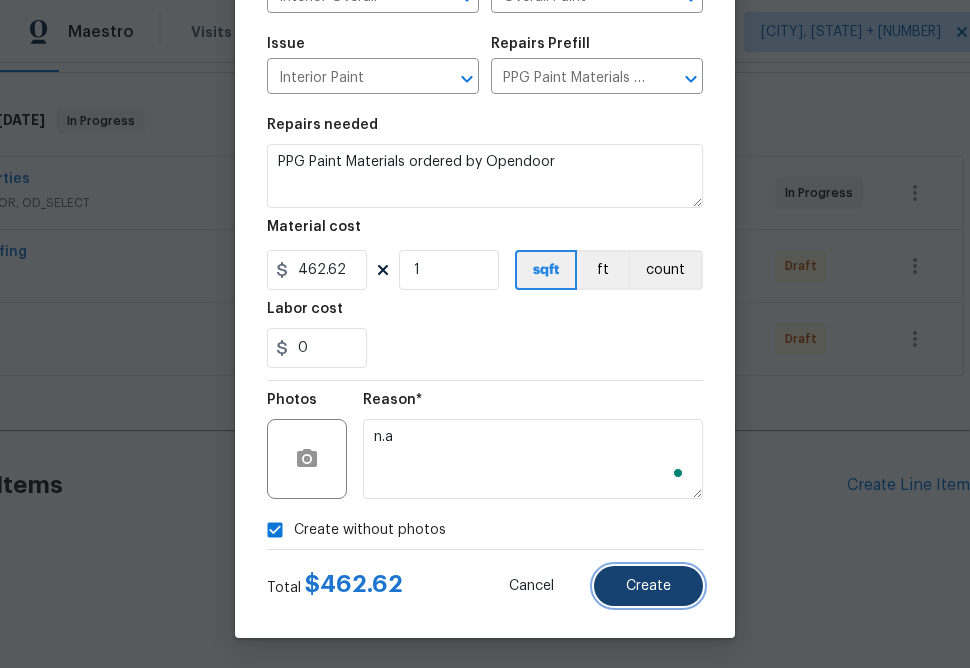 click on "Create" at bounding box center [648, 586] 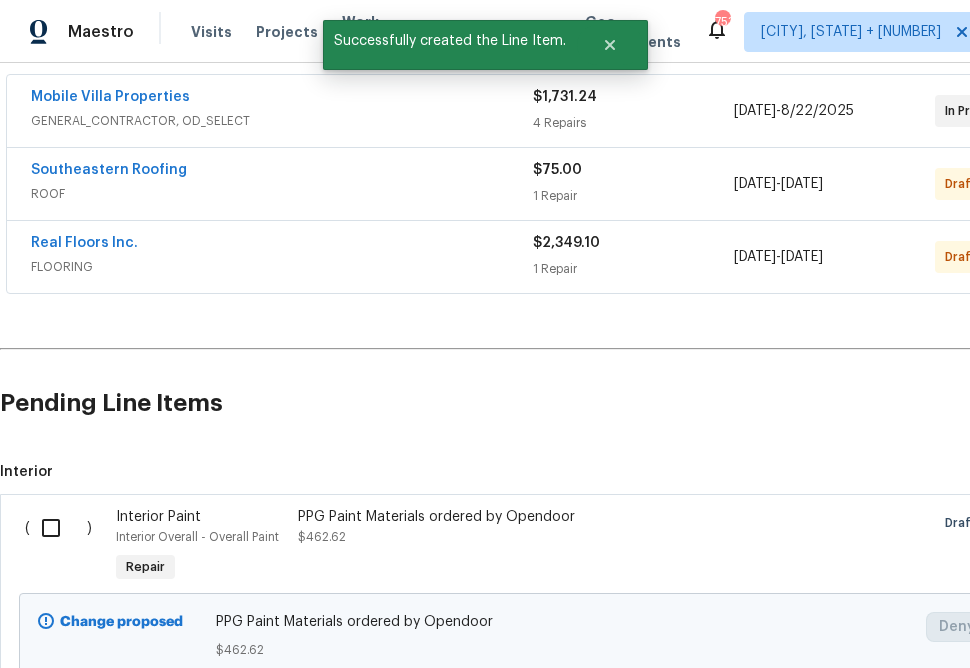 scroll, scrollTop: 508, scrollLeft: 0, axis: vertical 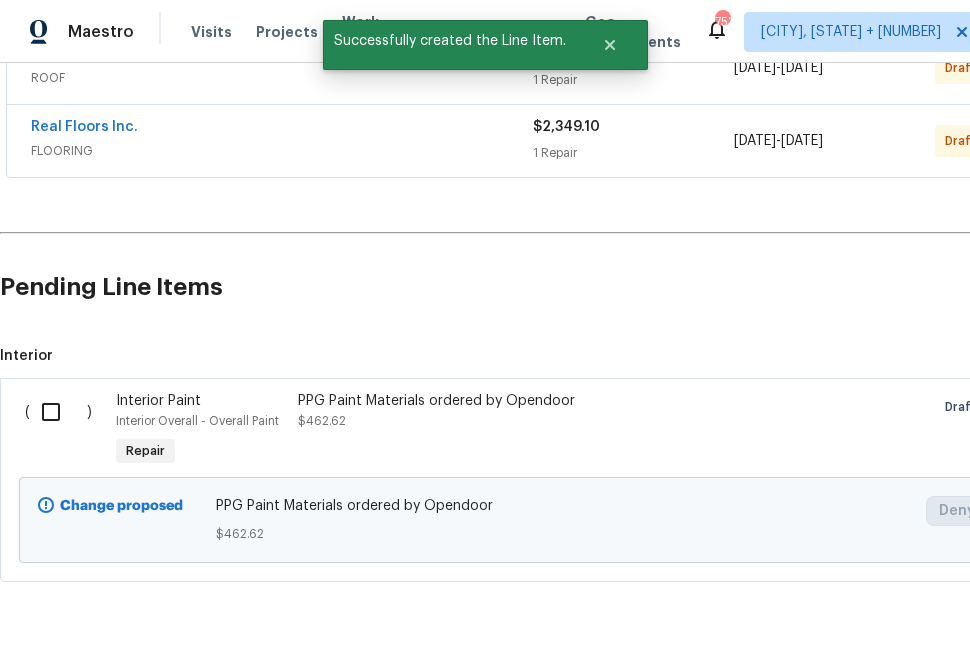 click at bounding box center [58, 412] 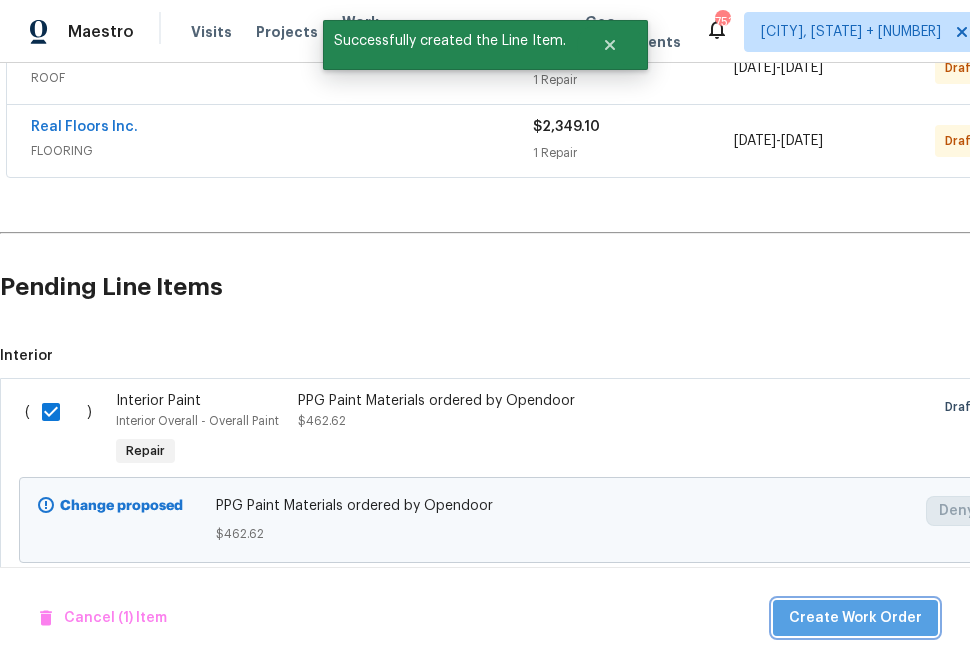 click on "Create Work Order" at bounding box center [855, 618] 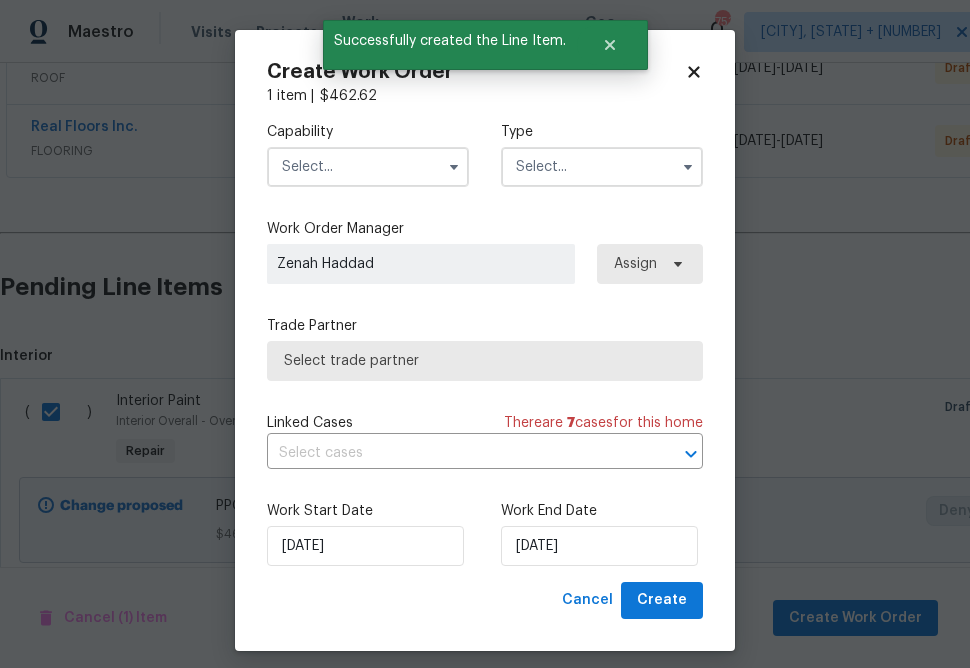 click at bounding box center [368, 167] 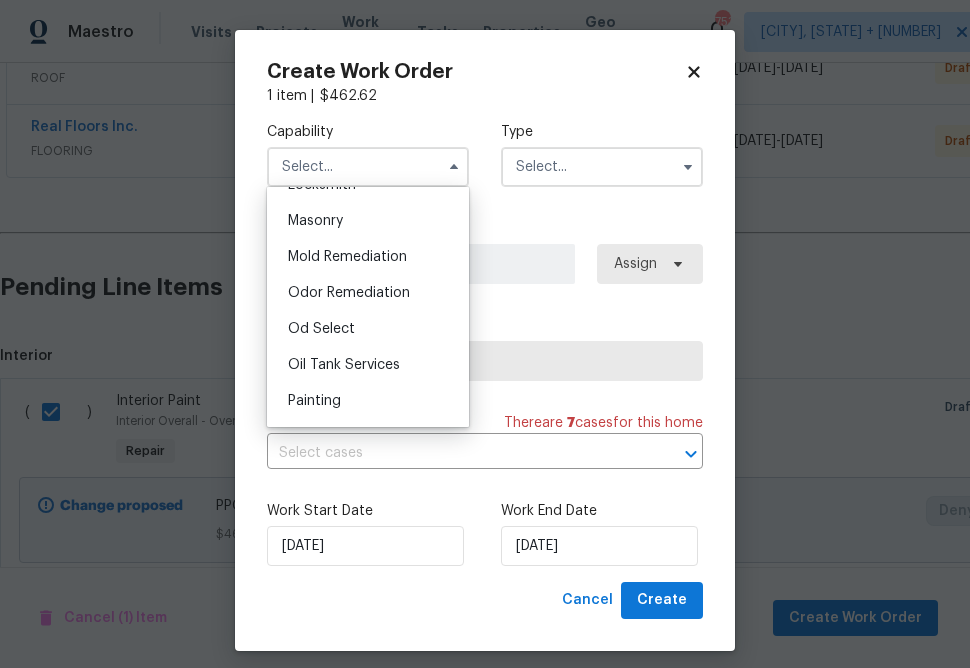 scroll, scrollTop: 1532, scrollLeft: 0, axis: vertical 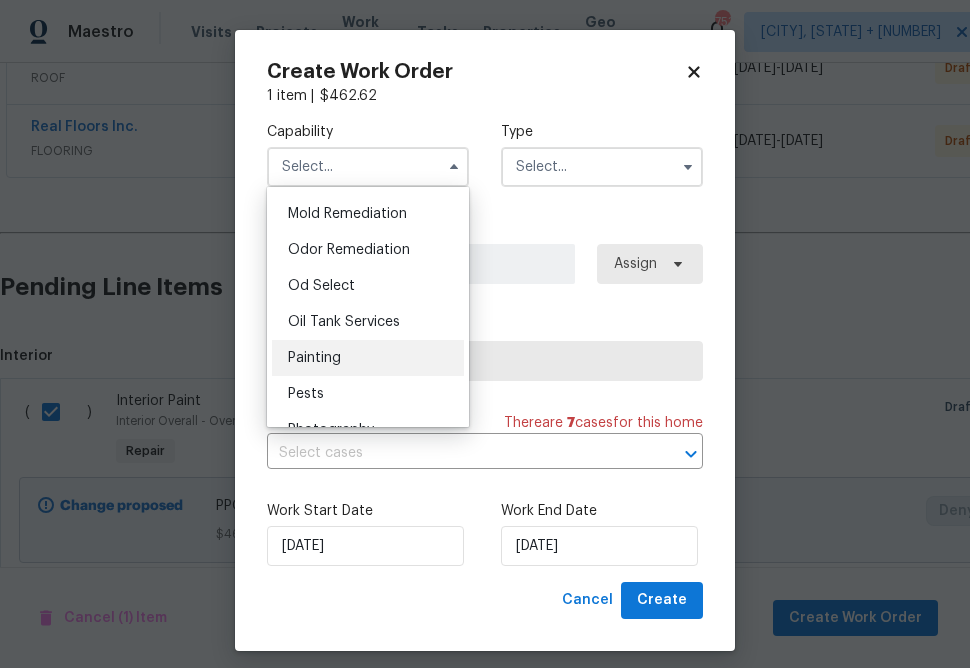 click on "Painting" at bounding box center [368, 358] 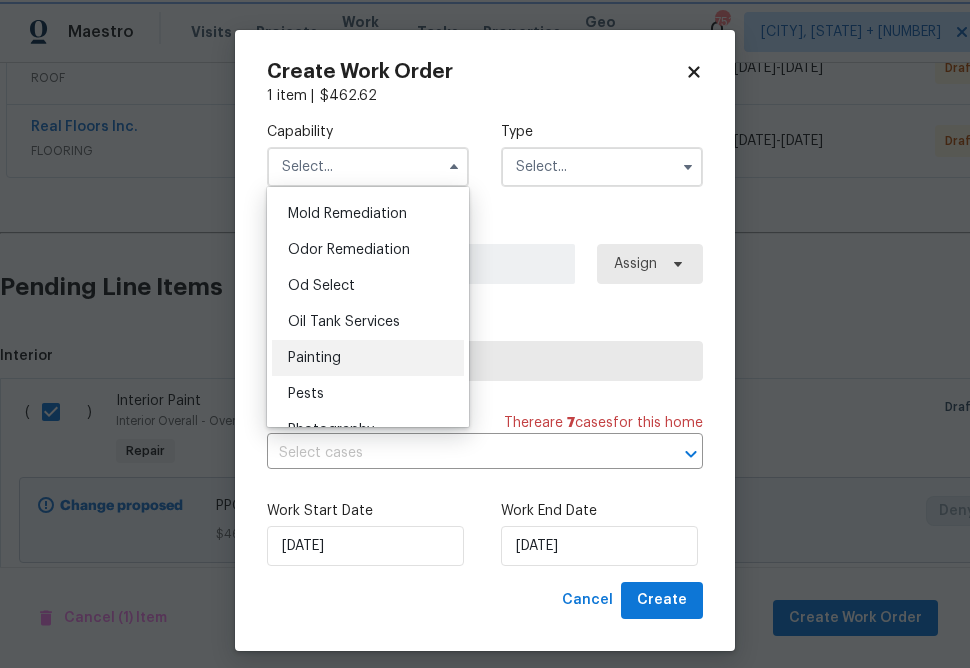 type on "Painting" 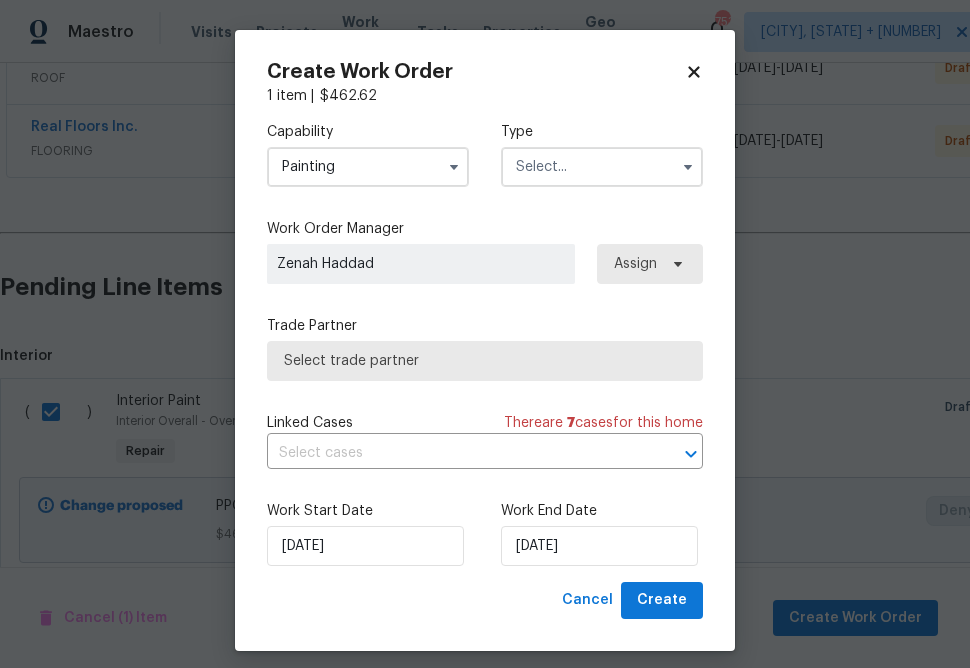 click at bounding box center [602, 167] 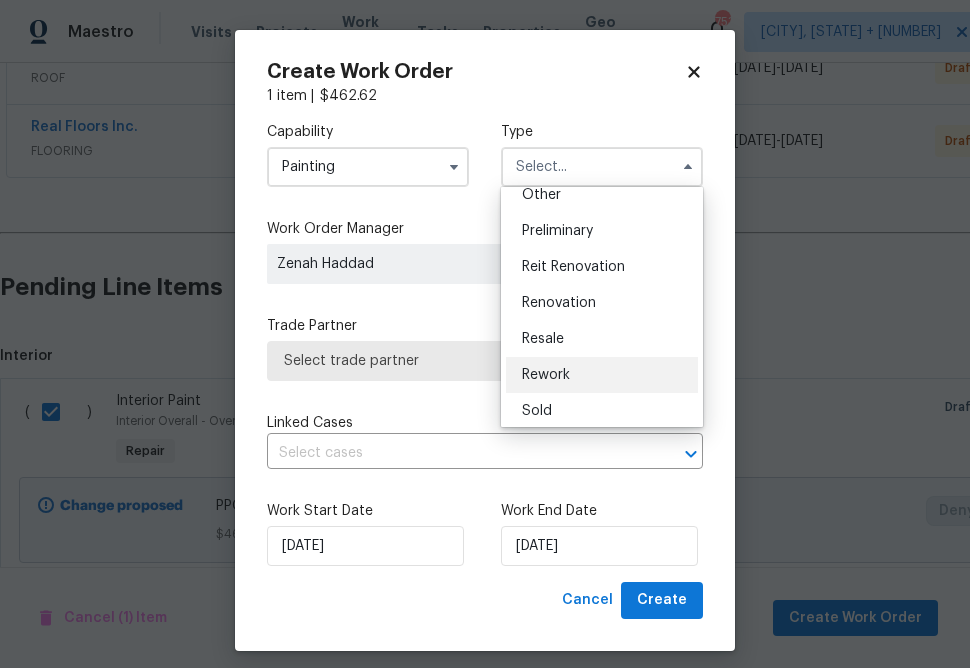 scroll, scrollTop: 412, scrollLeft: 0, axis: vertical 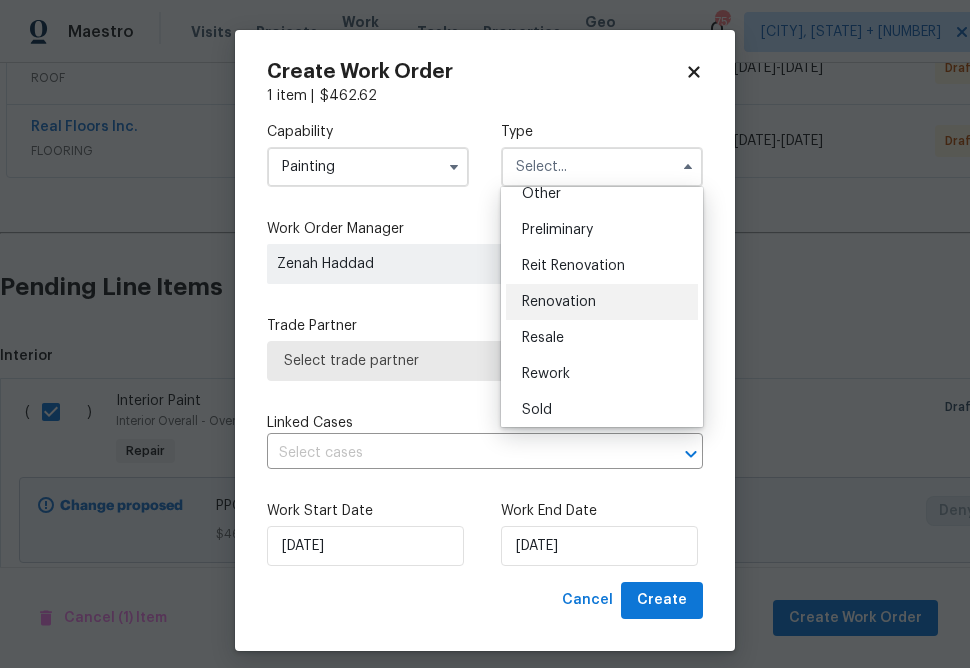 click on "Renovation" at bounding box center [559, 302] 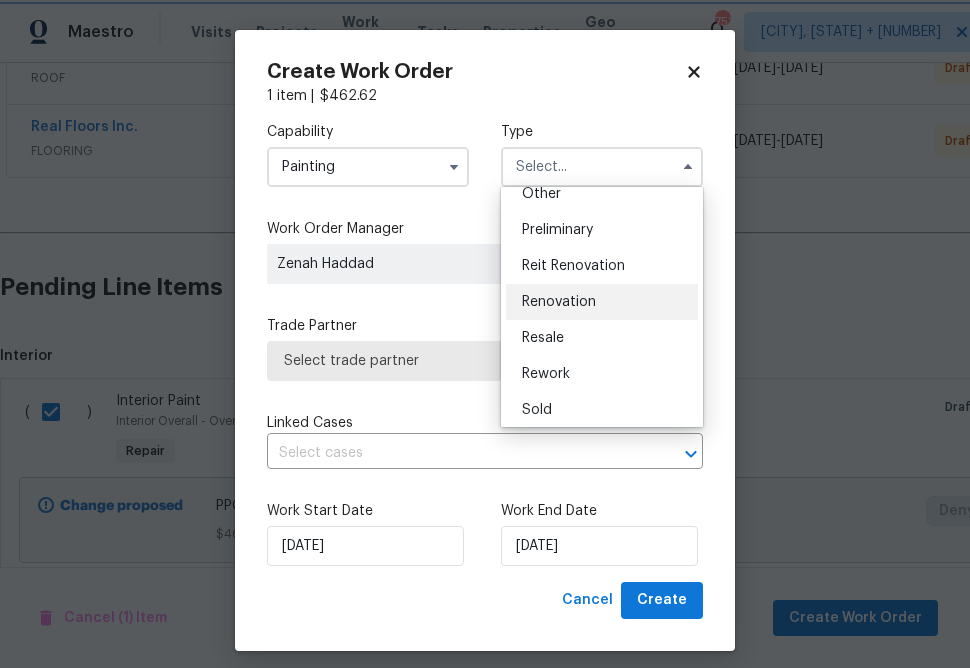 type on "Renovation" 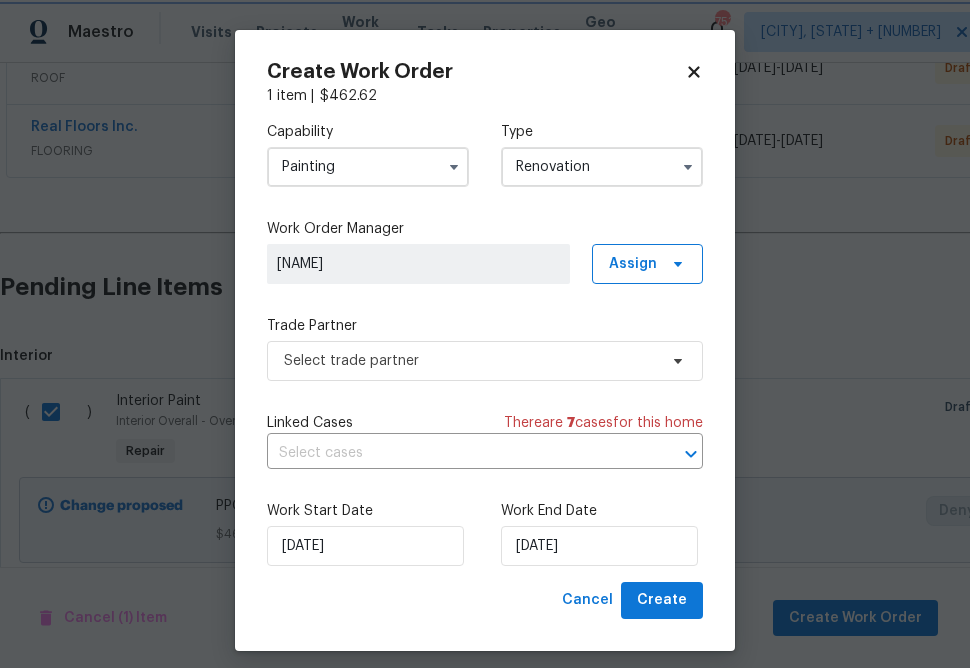scroll, scrollTop: 0, scrollLeft: 0, axis: both 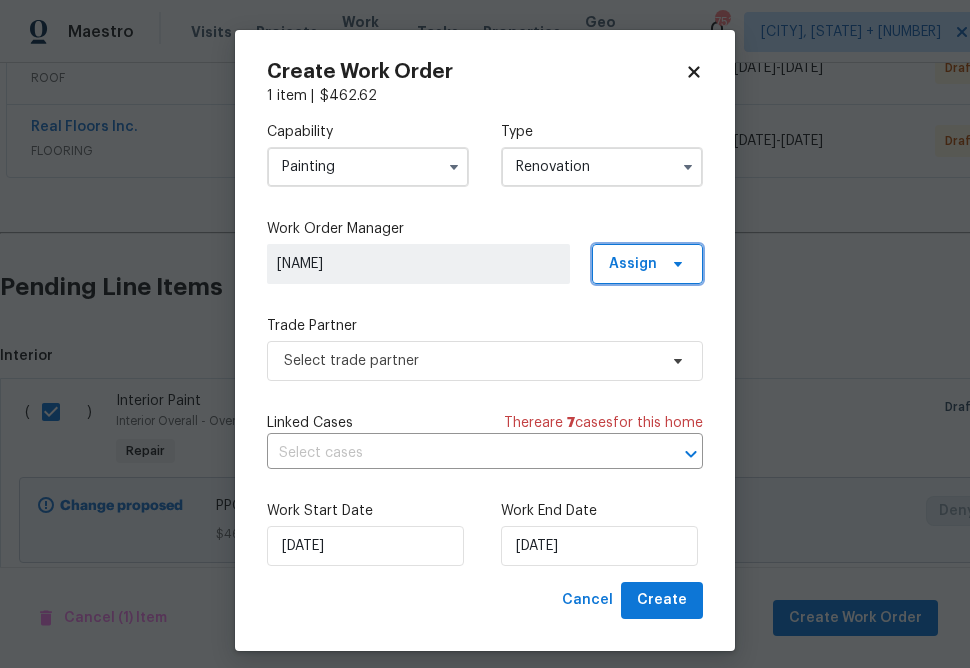 click on "Assign" at bounding box center (633, 264) 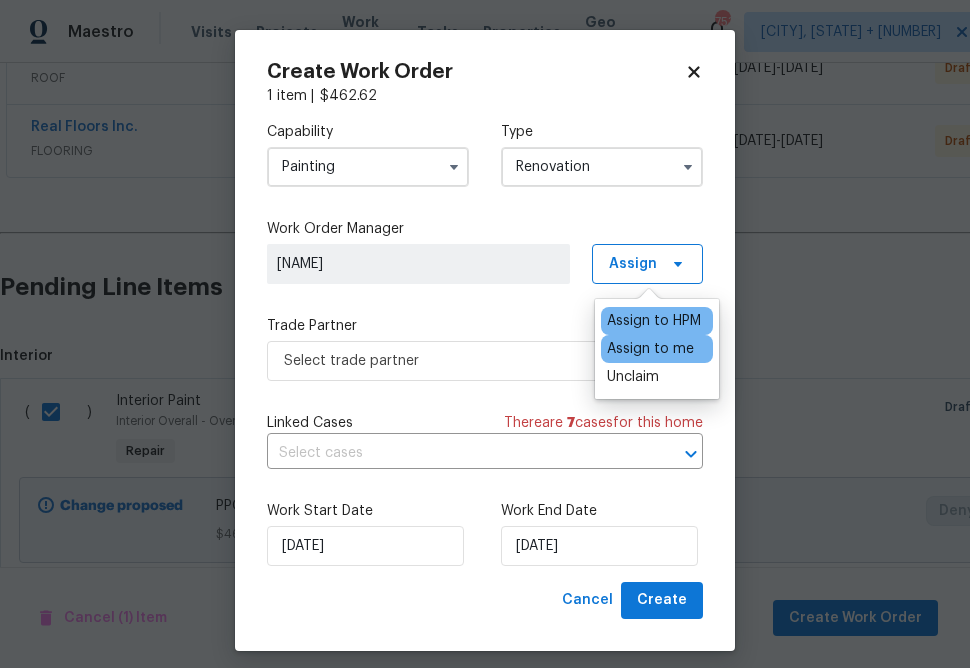 click on "Assign to me" at bounding box center (650, 349) 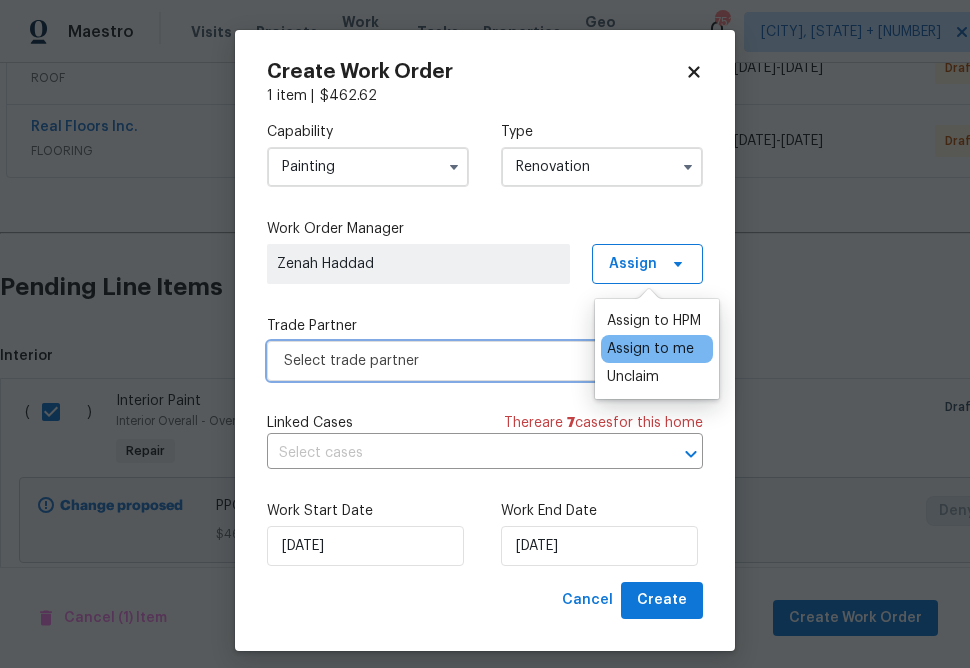 click on "Select trade partner" at bounding box center (470, 361) 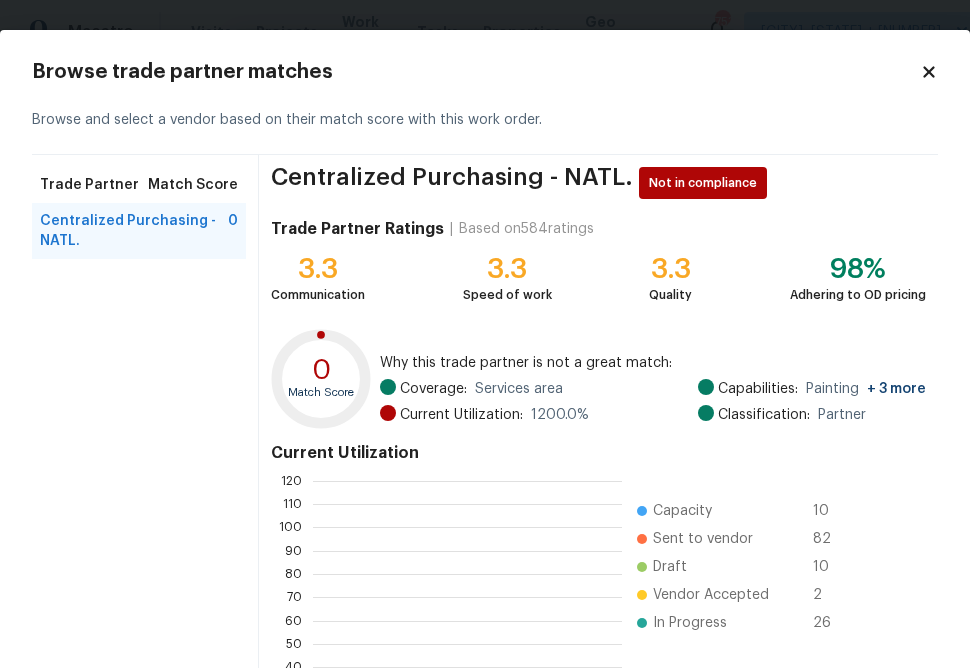 scroll, scrollTop: 2, scrollLeft: 2, axis: both 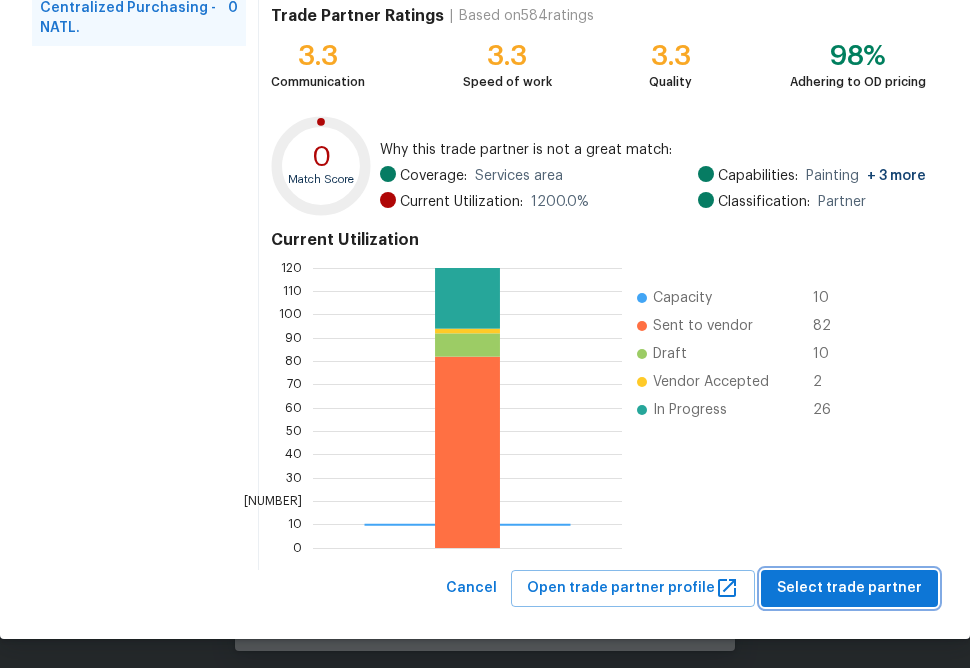 click on "Select trade partner" at bounding box center [849, 588] 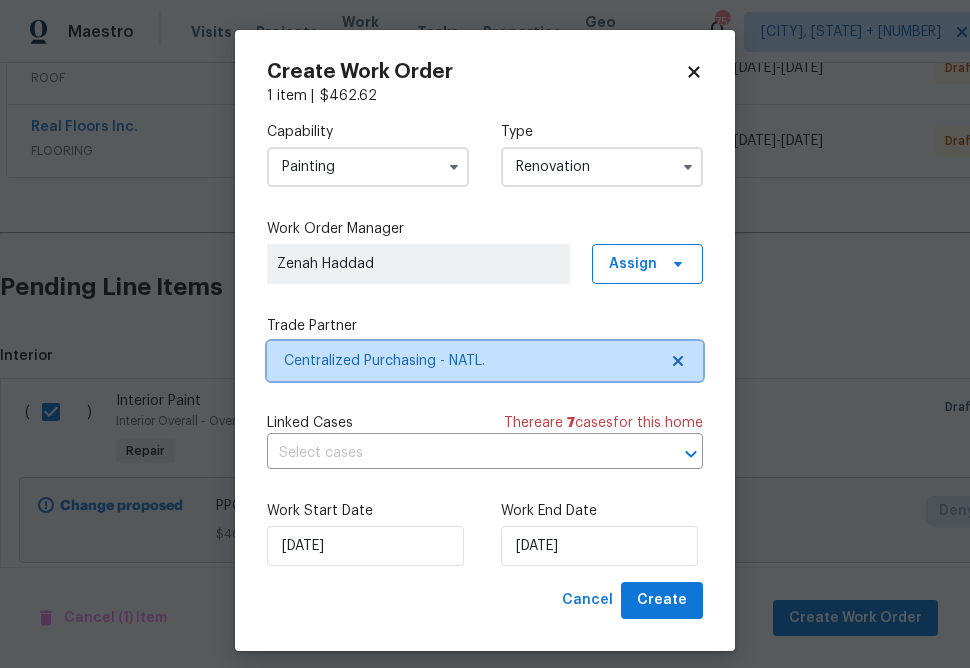 scroll, scrollTop: 0, scrollLeft: 0, axis: both 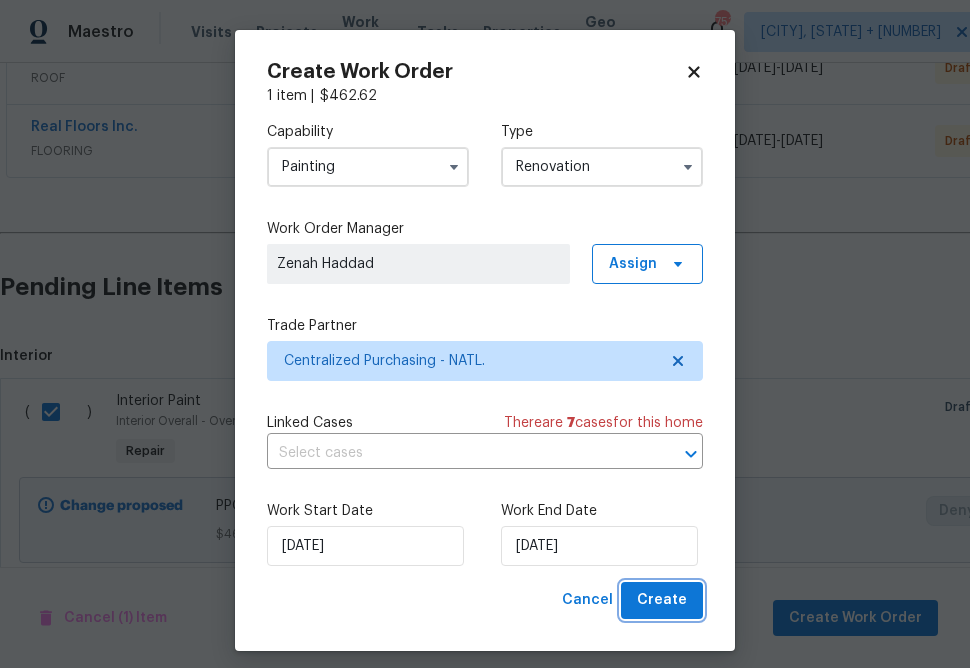 click on "Create" at bounding box center [662, 600] 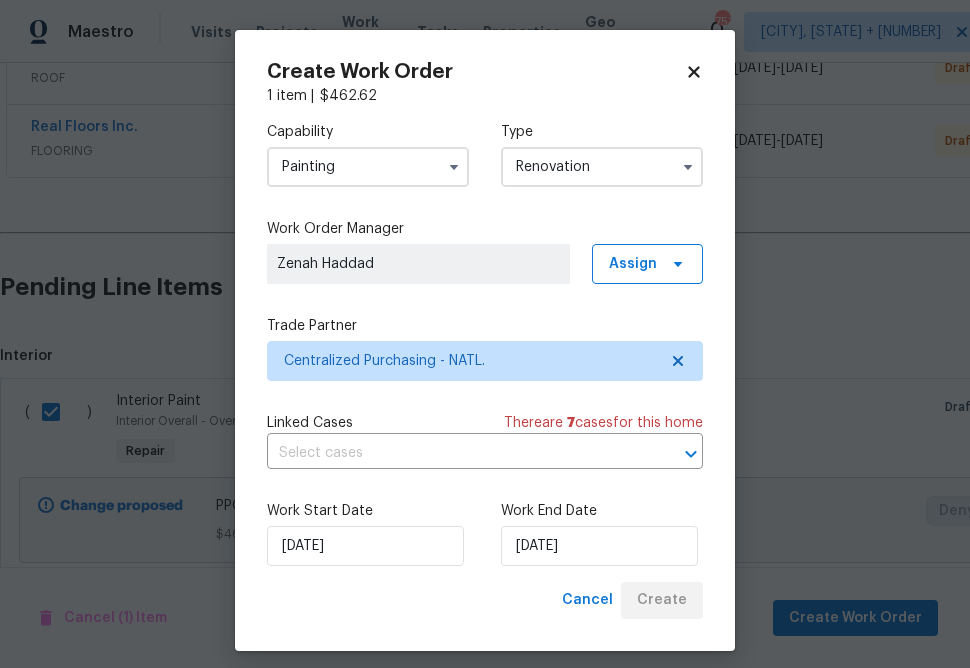 scroll, scrollTop: 383, scrollLeft: 0, axis: vertical 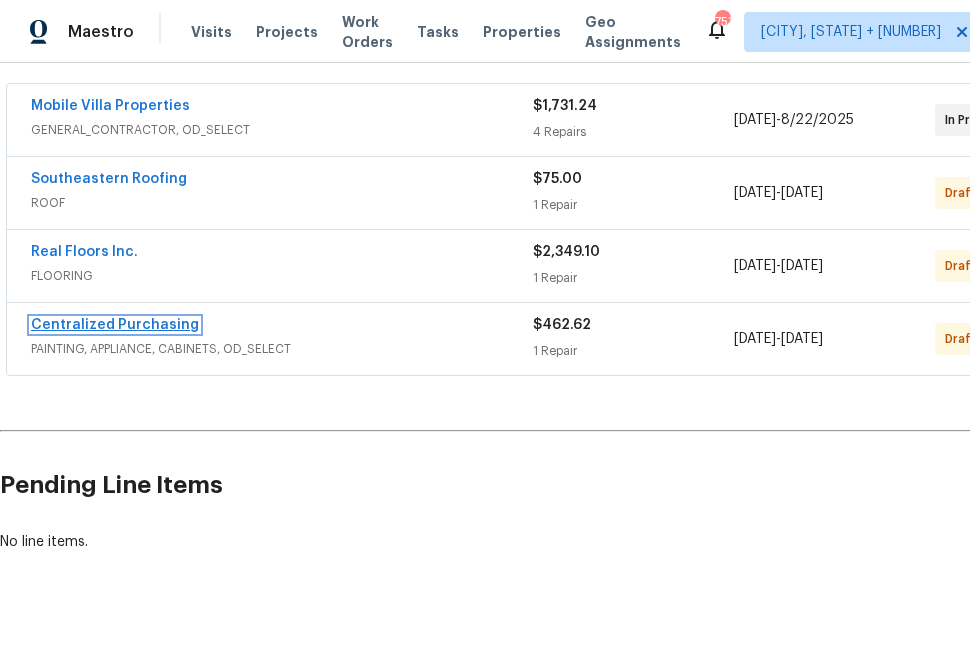 click on "Centralized Purchasing" at bounding box center [115, 325] 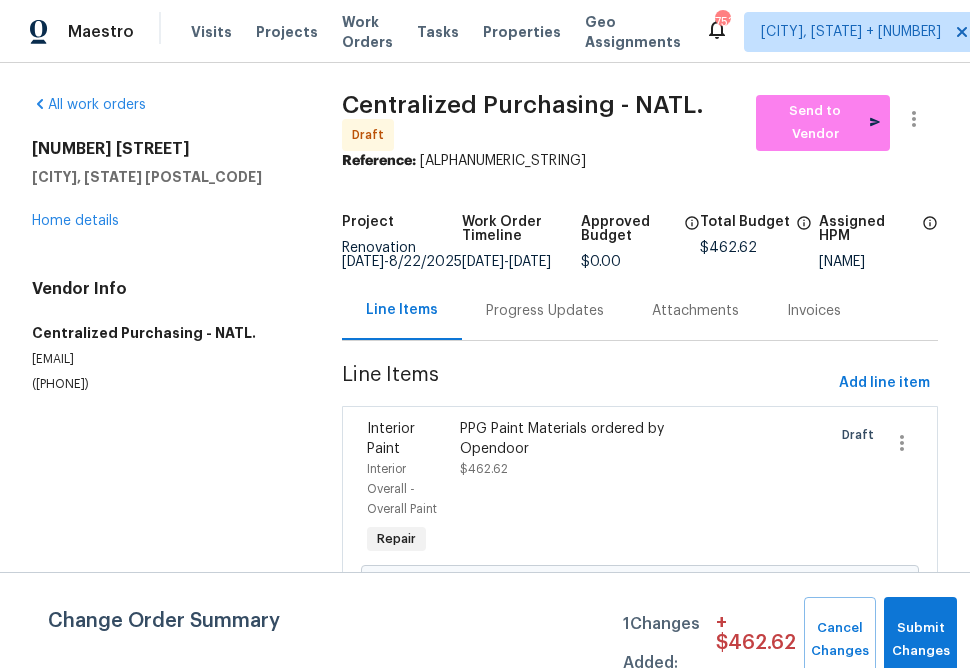 click on "Reference: [REFERENCE_ID]" at bounding box center [640, 161] 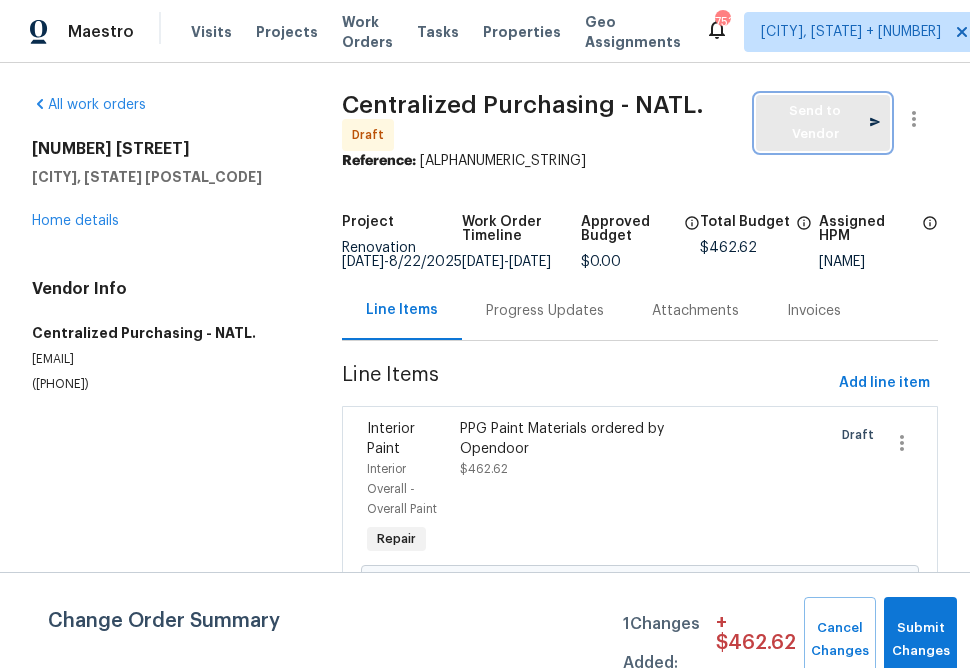 click on "Send to Vendor" at bounding box center (823, 123) 